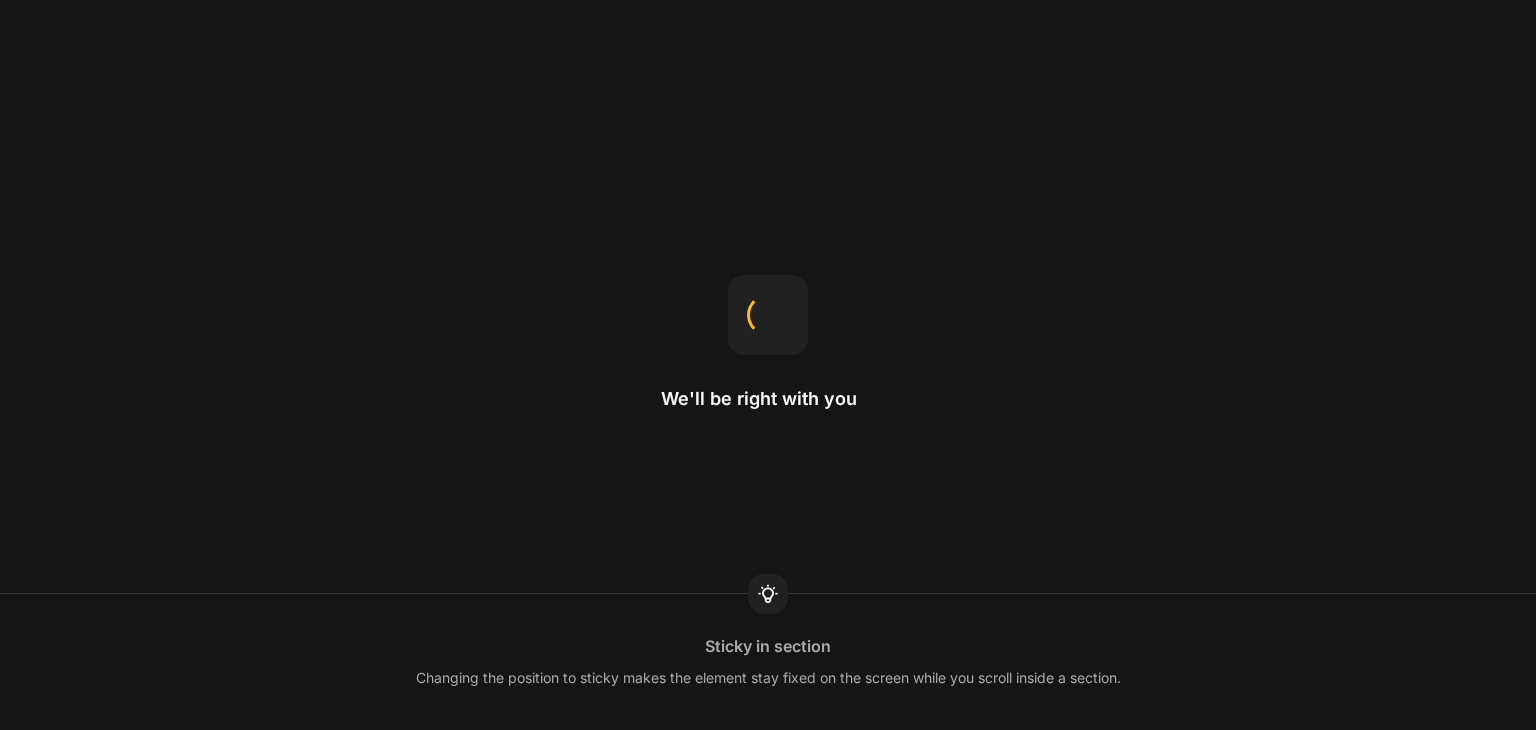 scroll, scrollTop: 0, scrollLeft: 0, axis: both 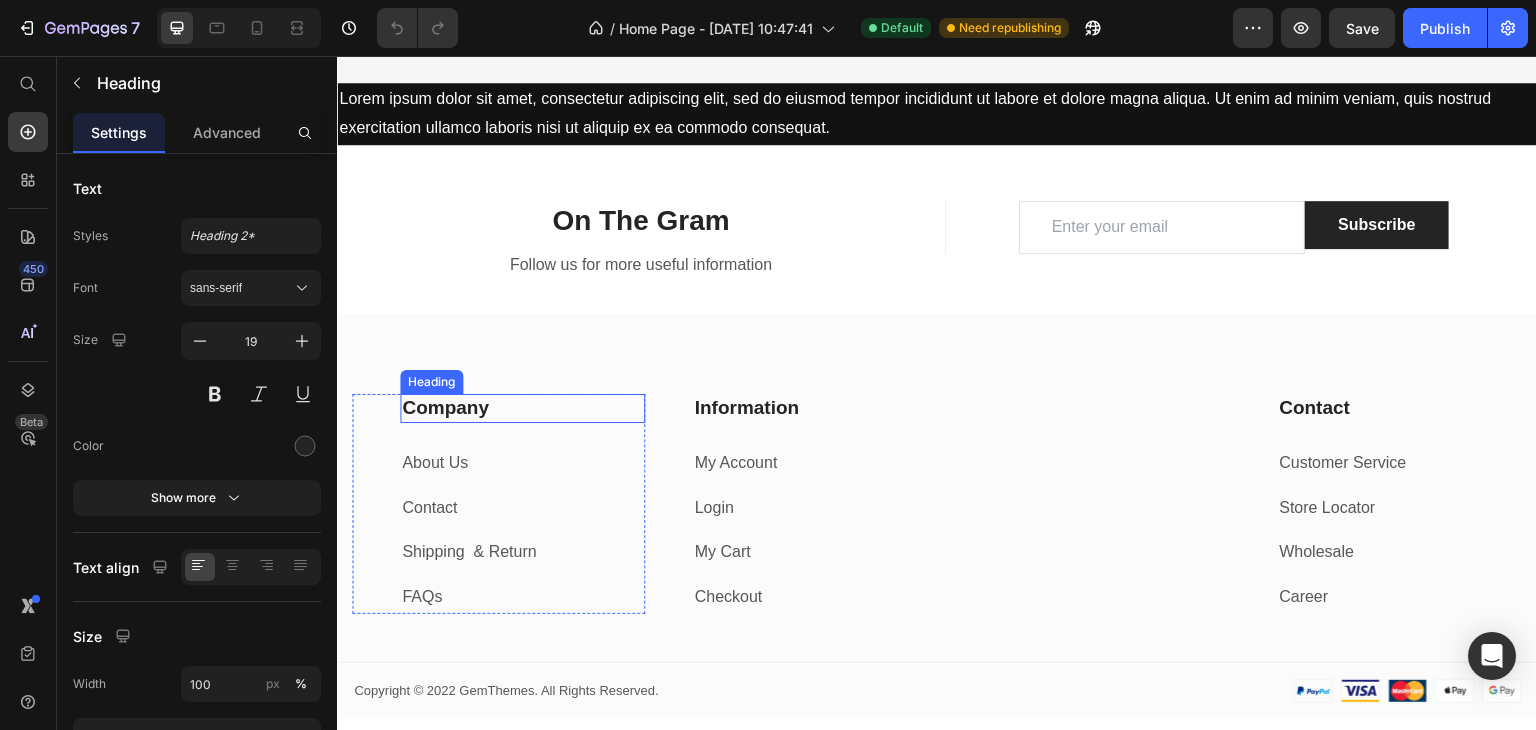 click on "Company" at bounding box center (522, 408) 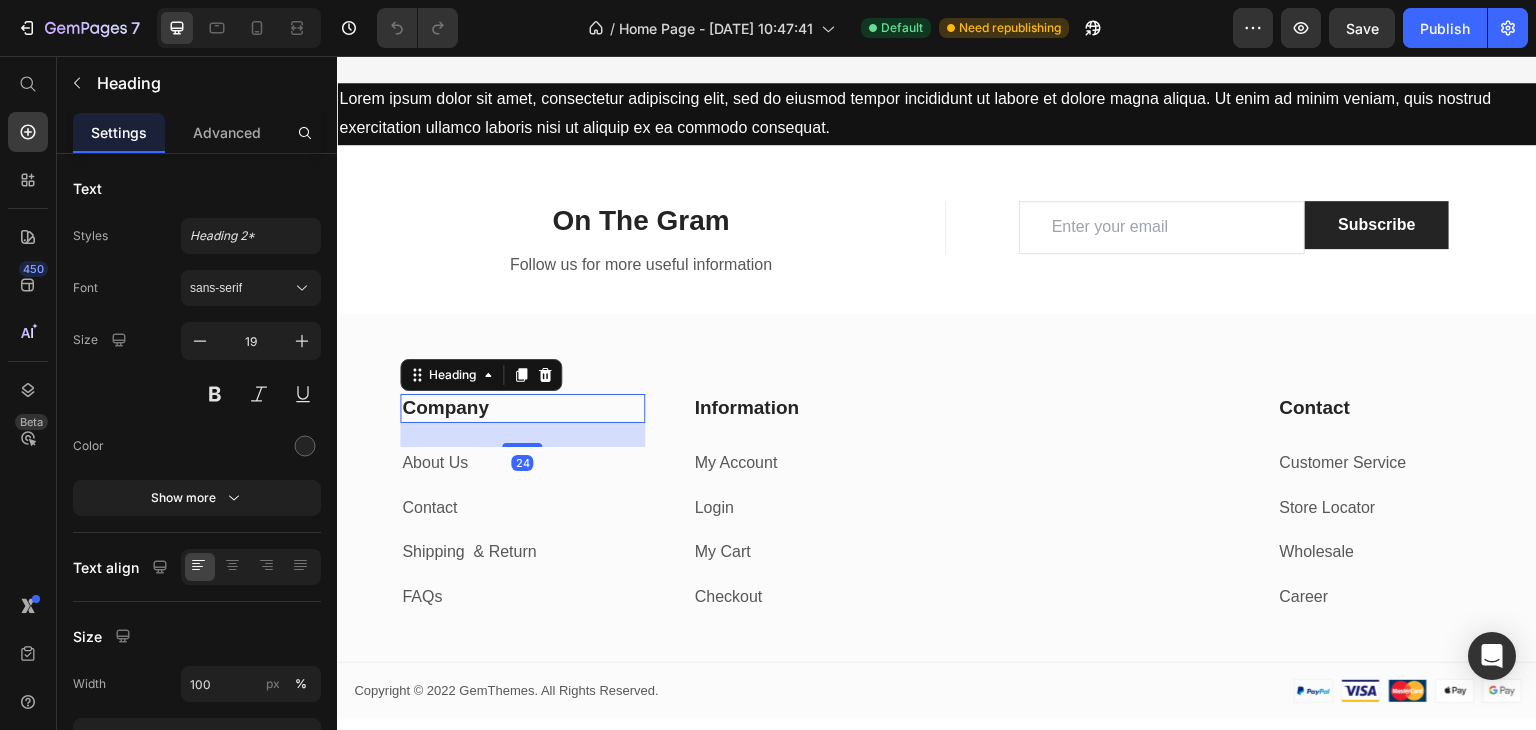 click on "Company" at bounding box center (522, 408) 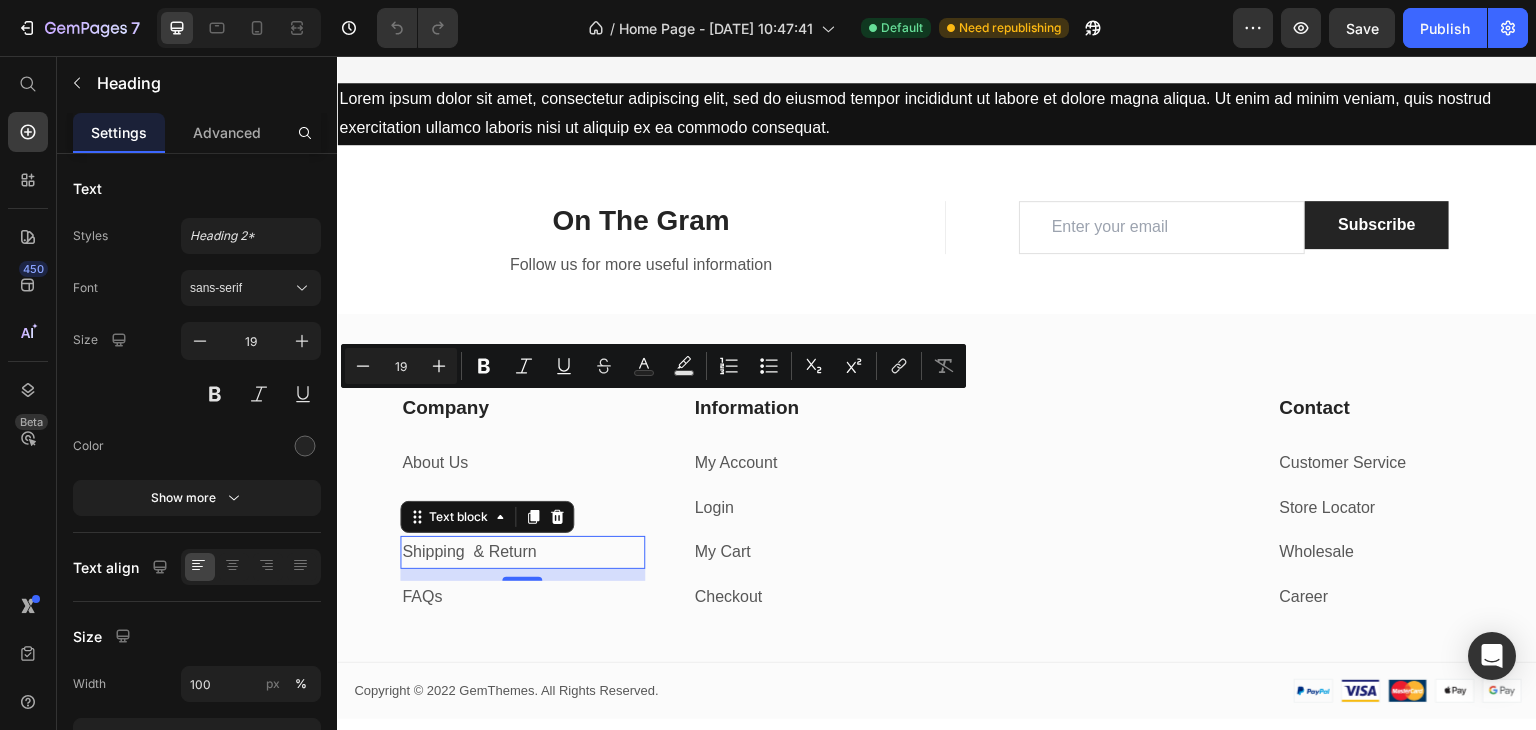 click on "Shipping  & Return" at bounding box center (522, 552) 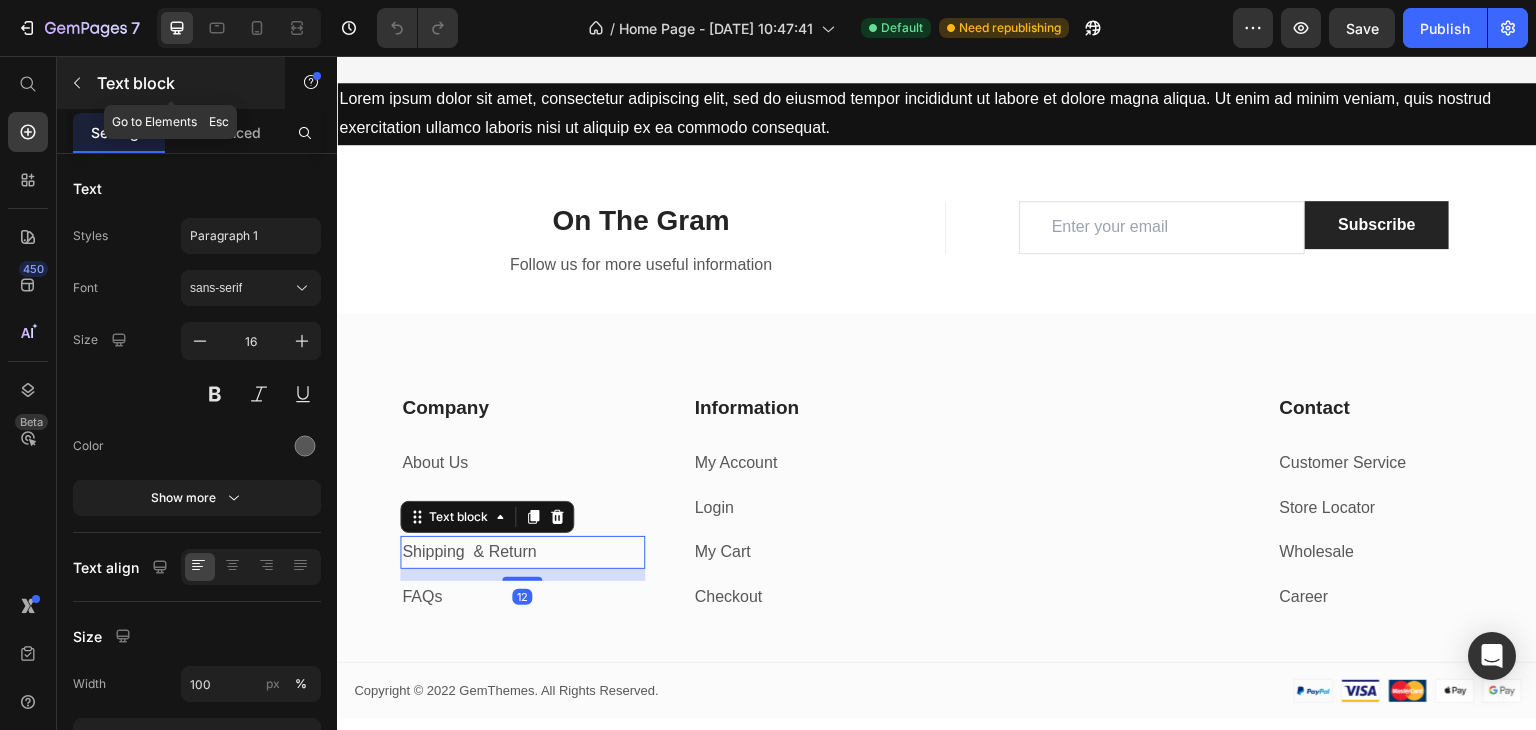 click at bounding box center [77, 83] 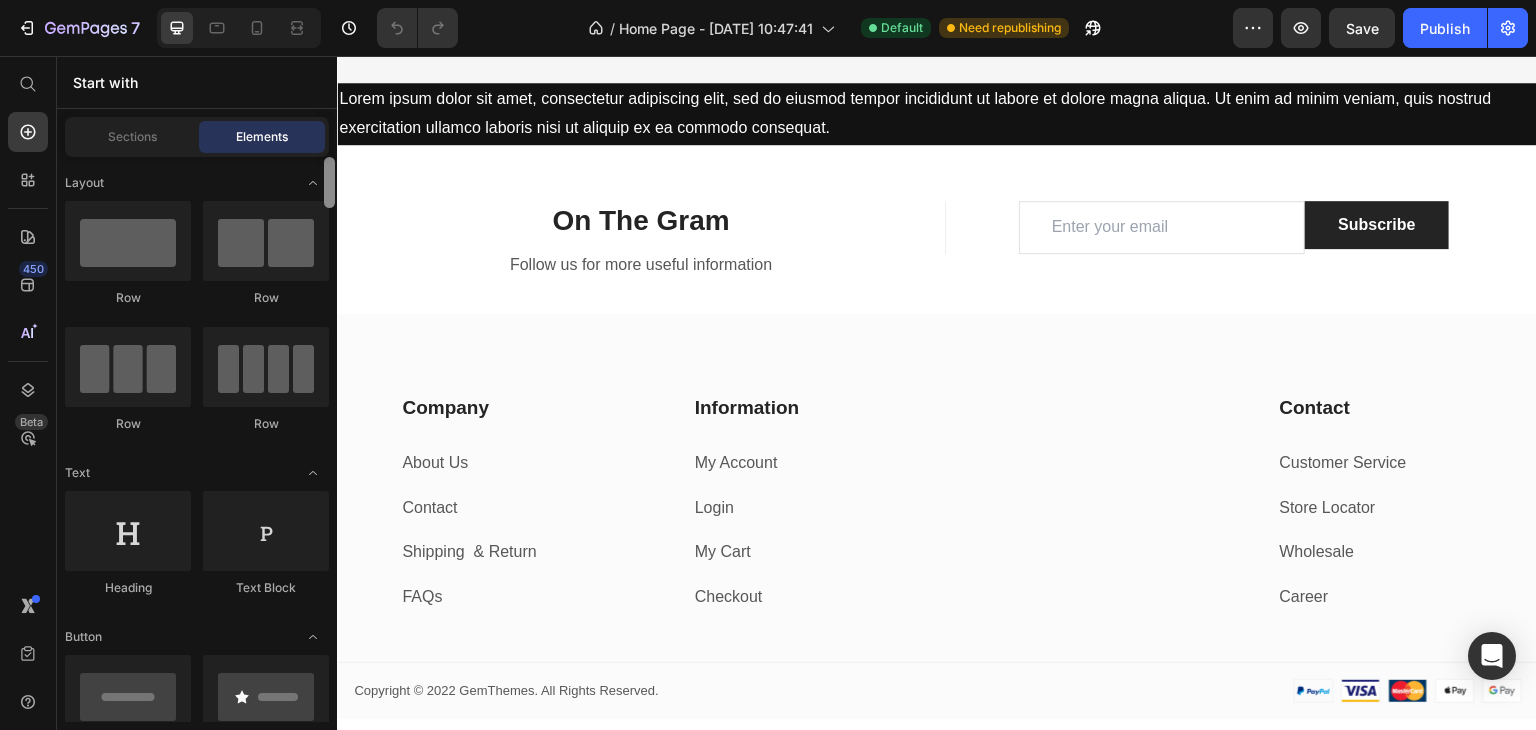 scroll, scrollTop: 300, scrollLeft: 0, axis: vertical 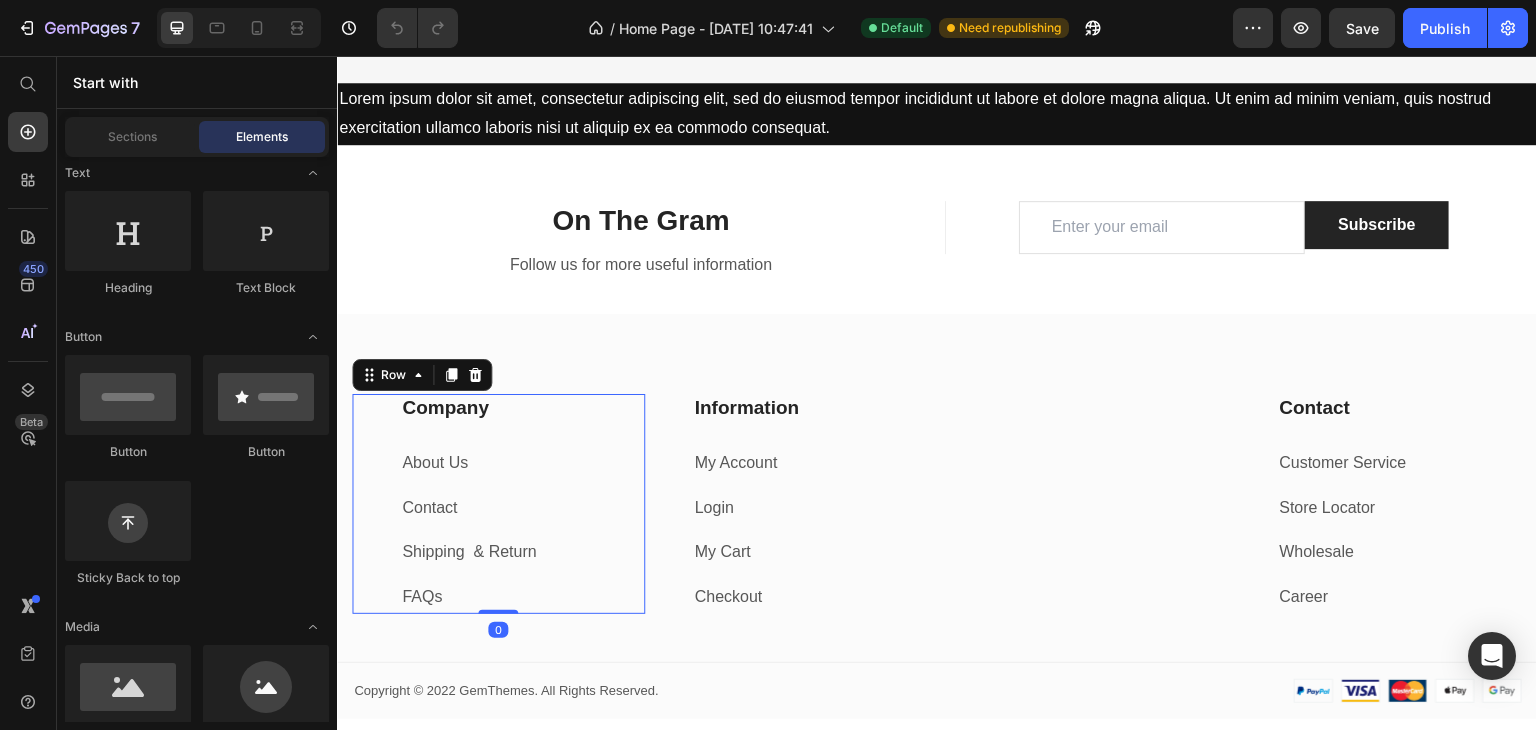 click on "Company Heading About Us Text block Contact Text block Shipping  & Return Text block FAQs Text block Row   0" at bounding box center (498, 504) 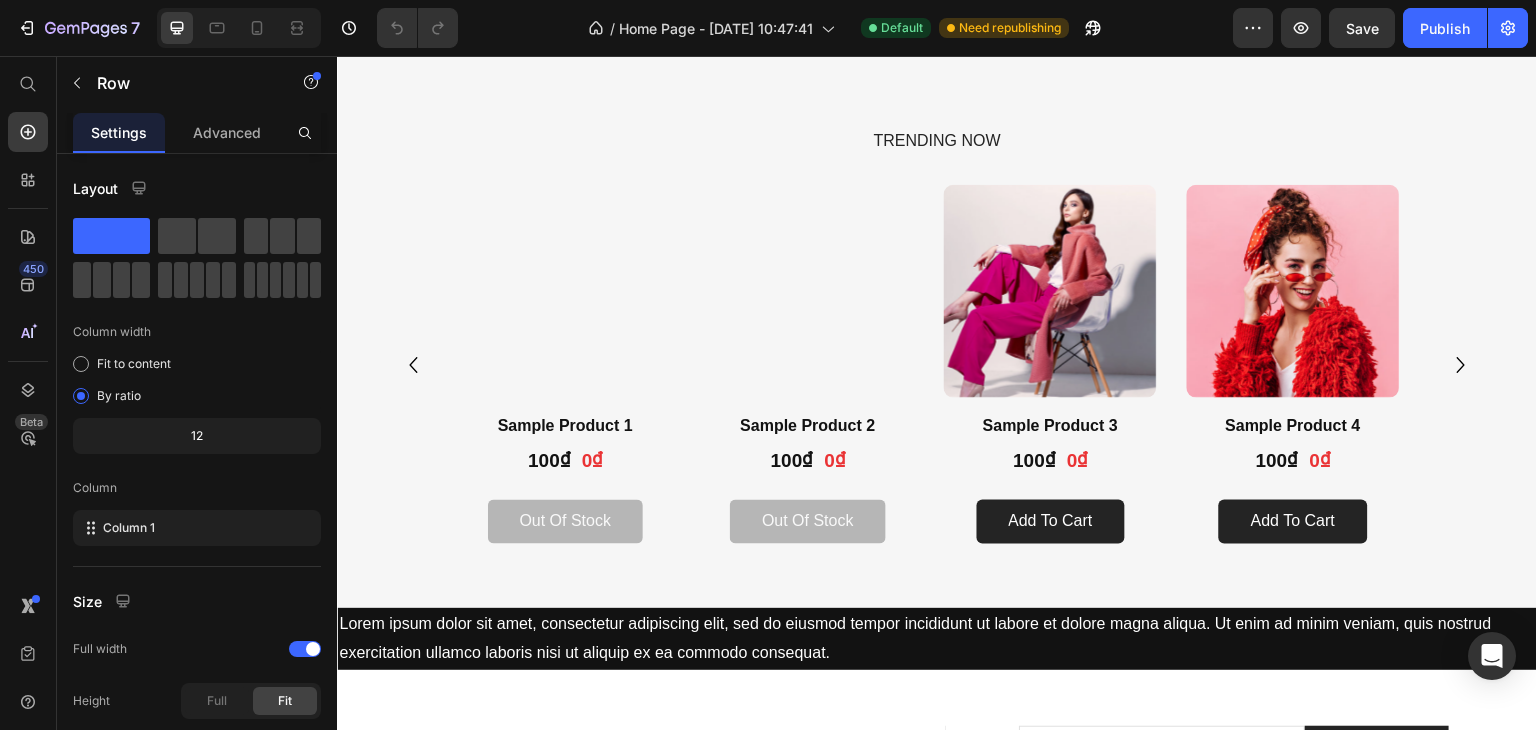 scroll, scrollTop: 1675, scrollLeft: 0, axis: vertical 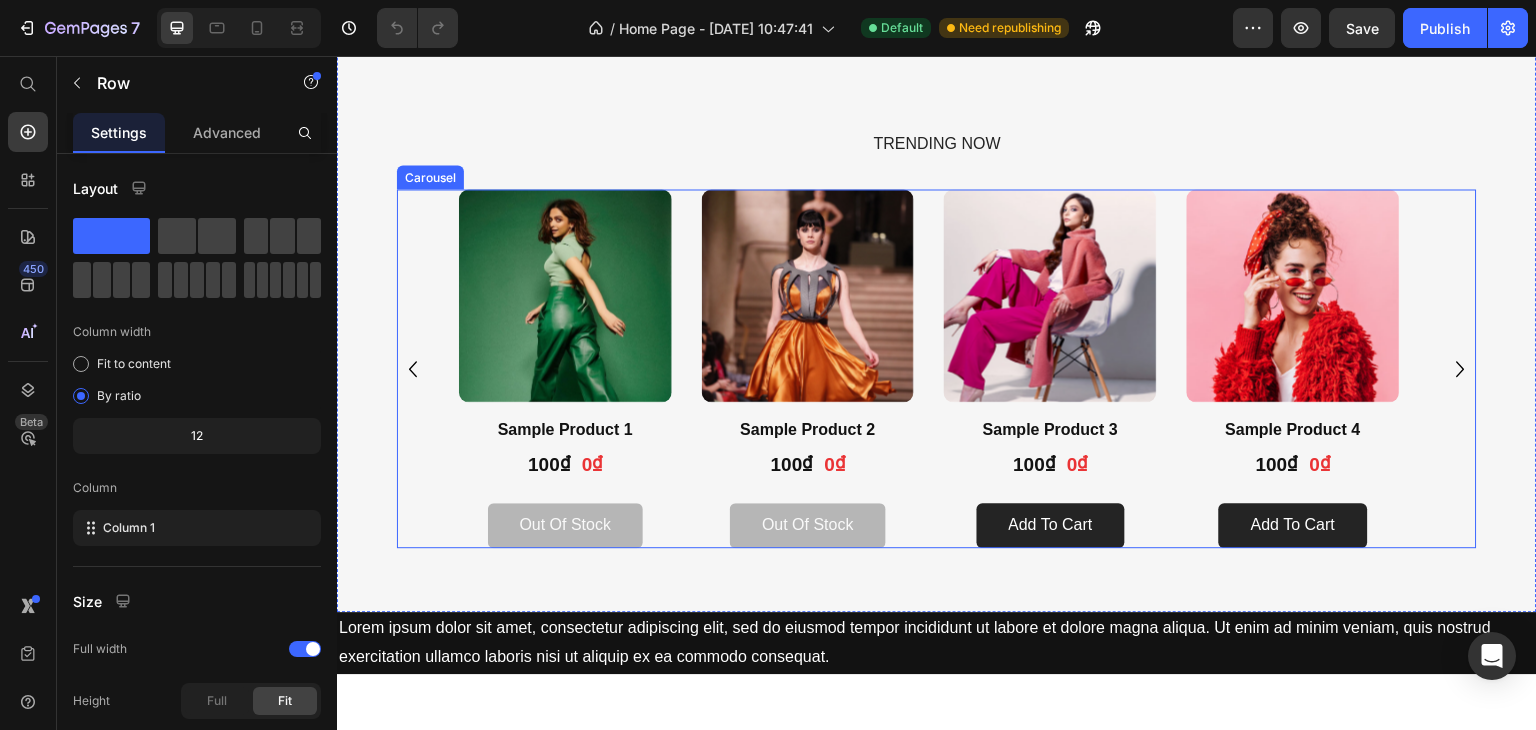 click 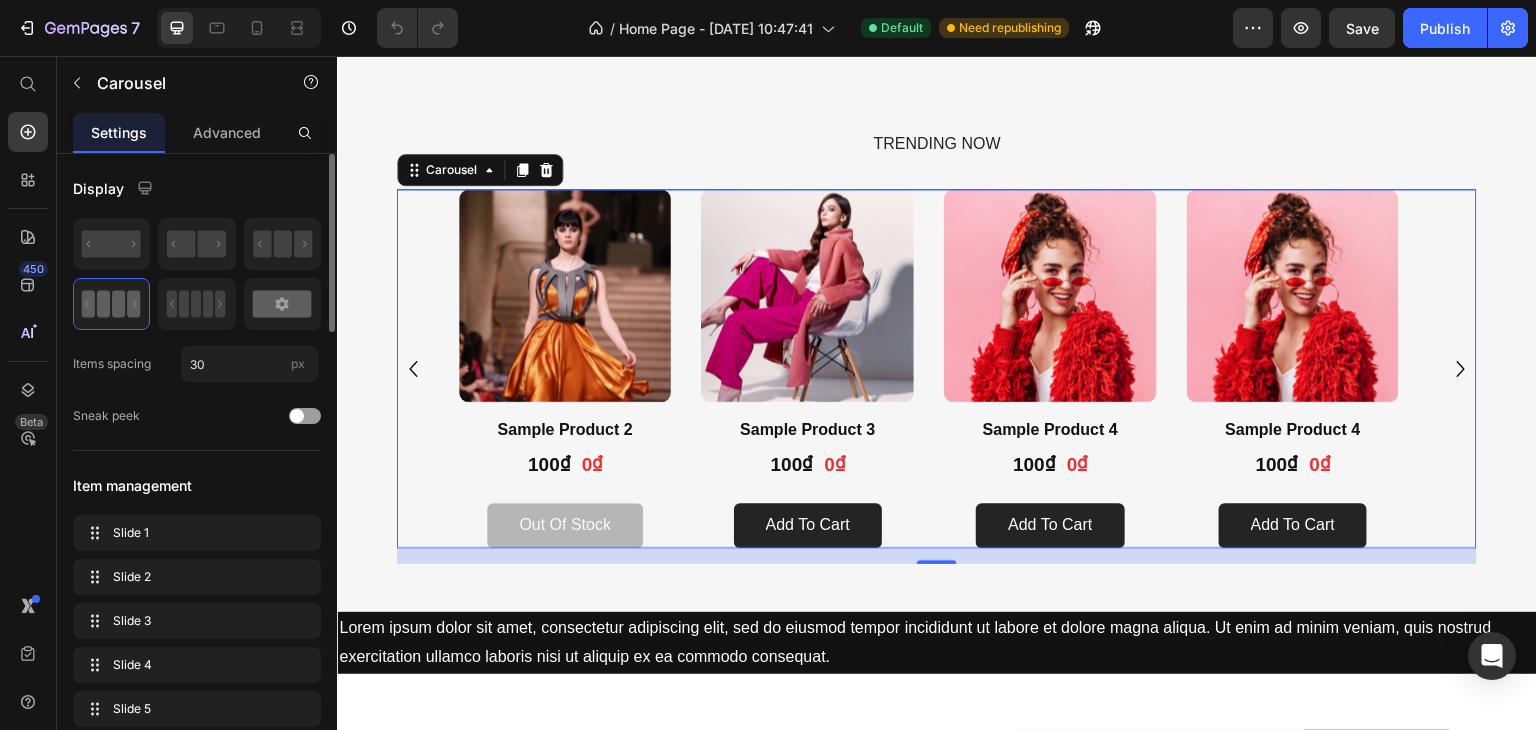 click 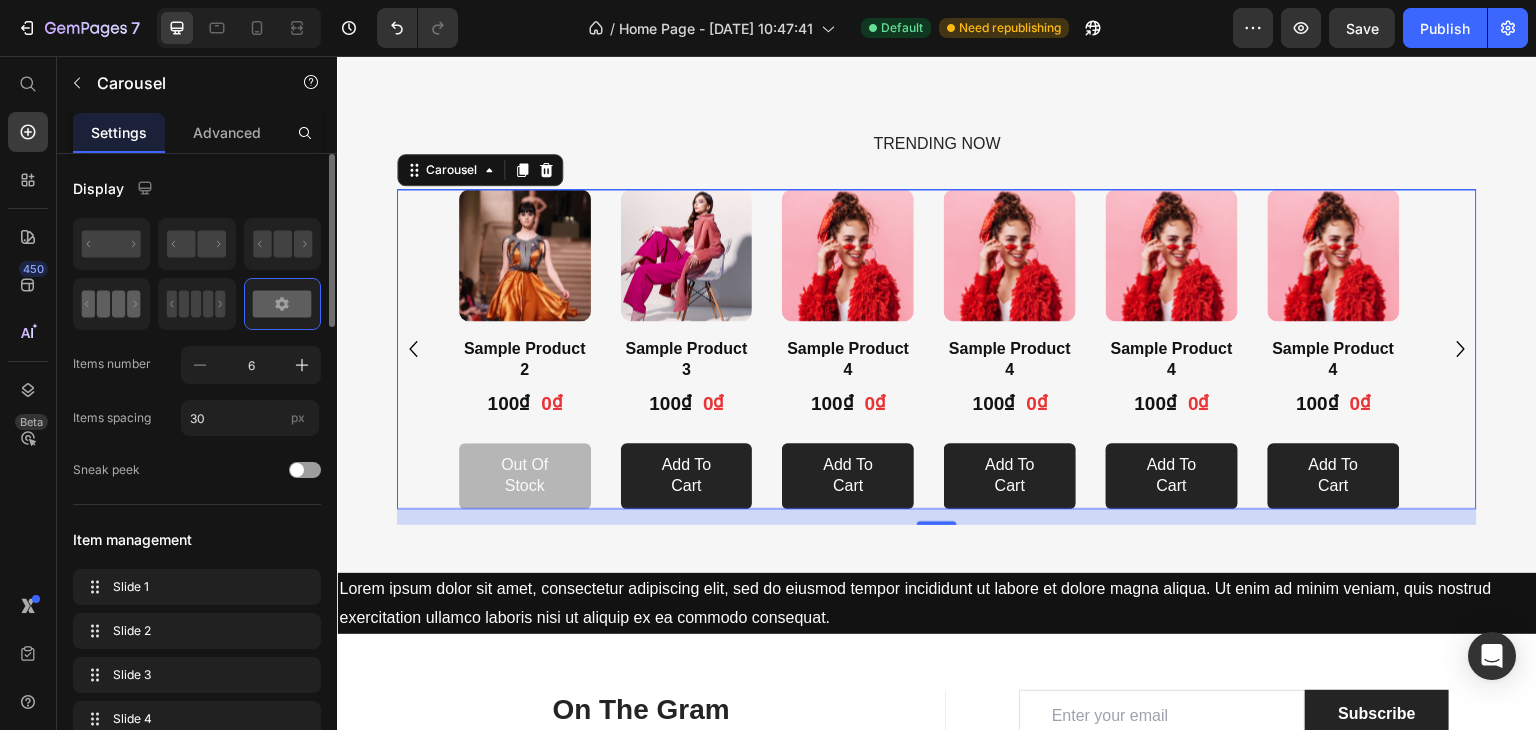 click 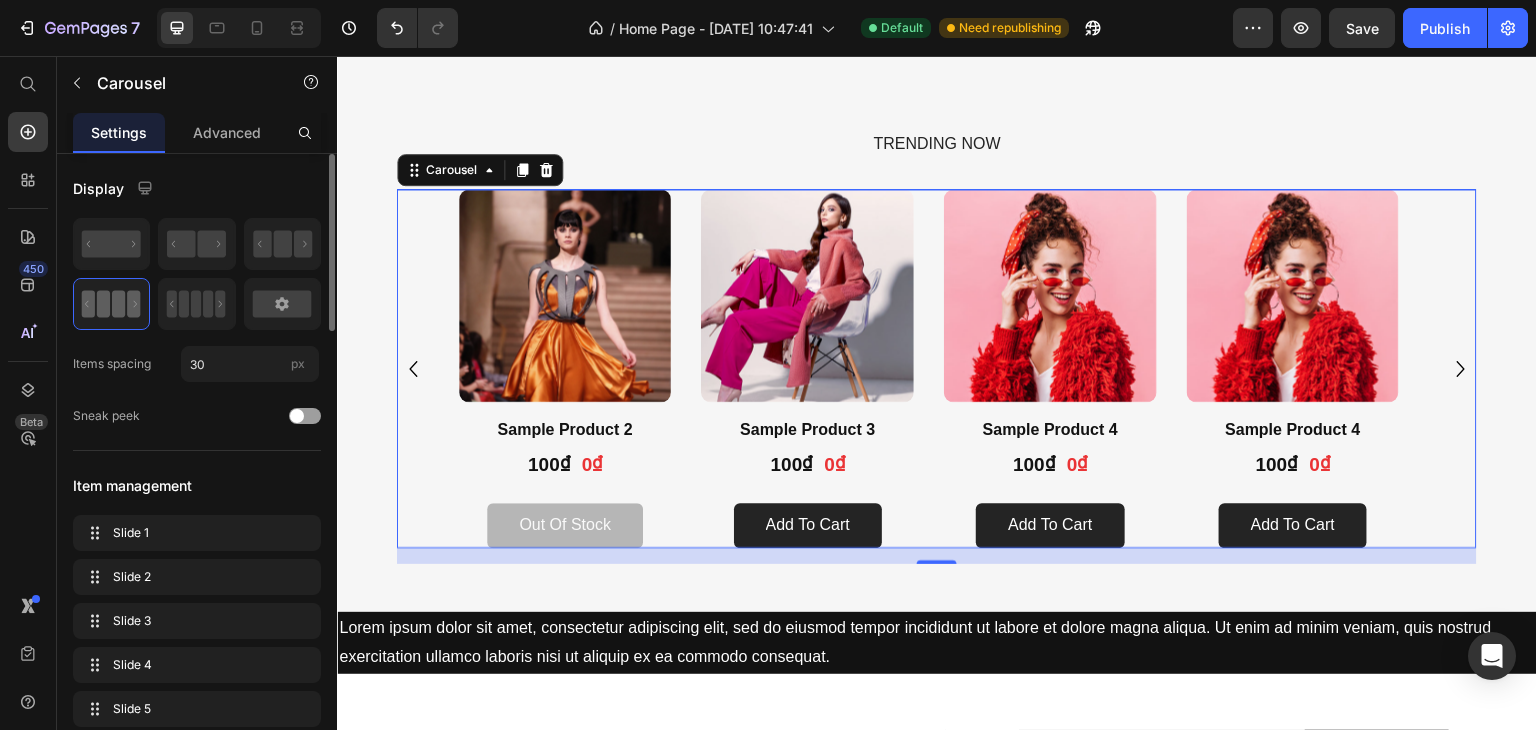 scroll, scrollTop: 200, scrollLeft: 0, axis: vertical 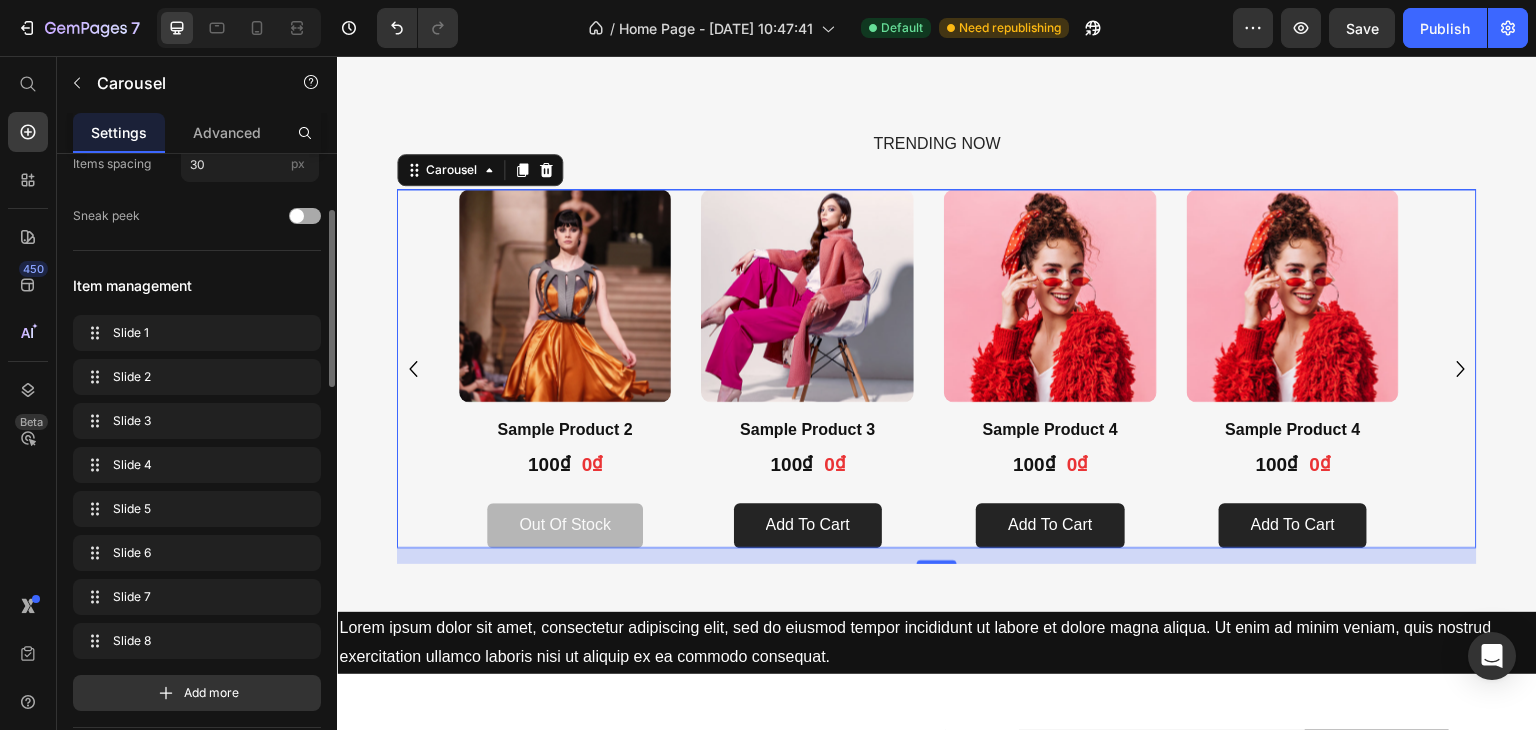 click at bounding box center [297, 216] 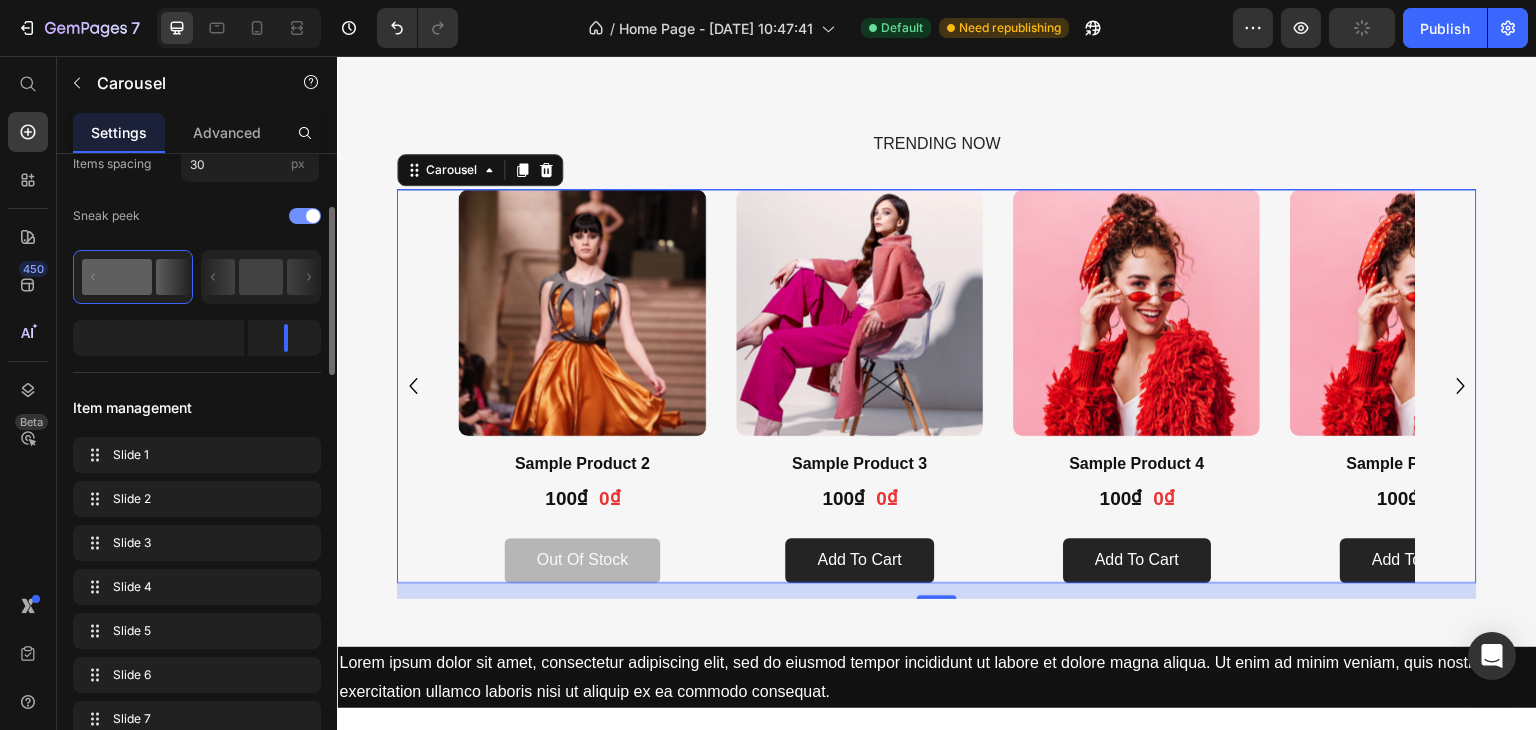 click at bounding box center [305, 216] 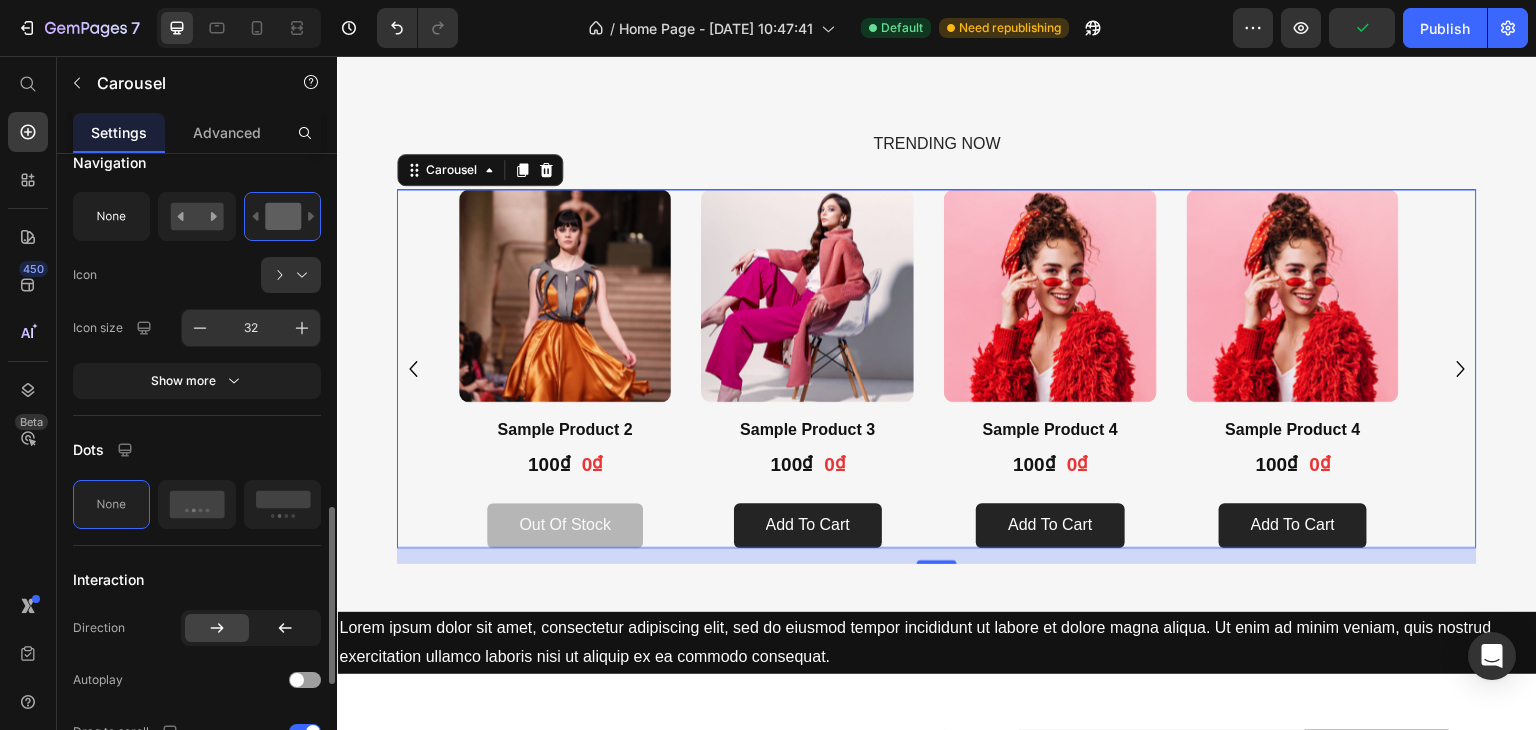 scroll, scrollTop: 900, scrollLeft: 0, axis: vertical 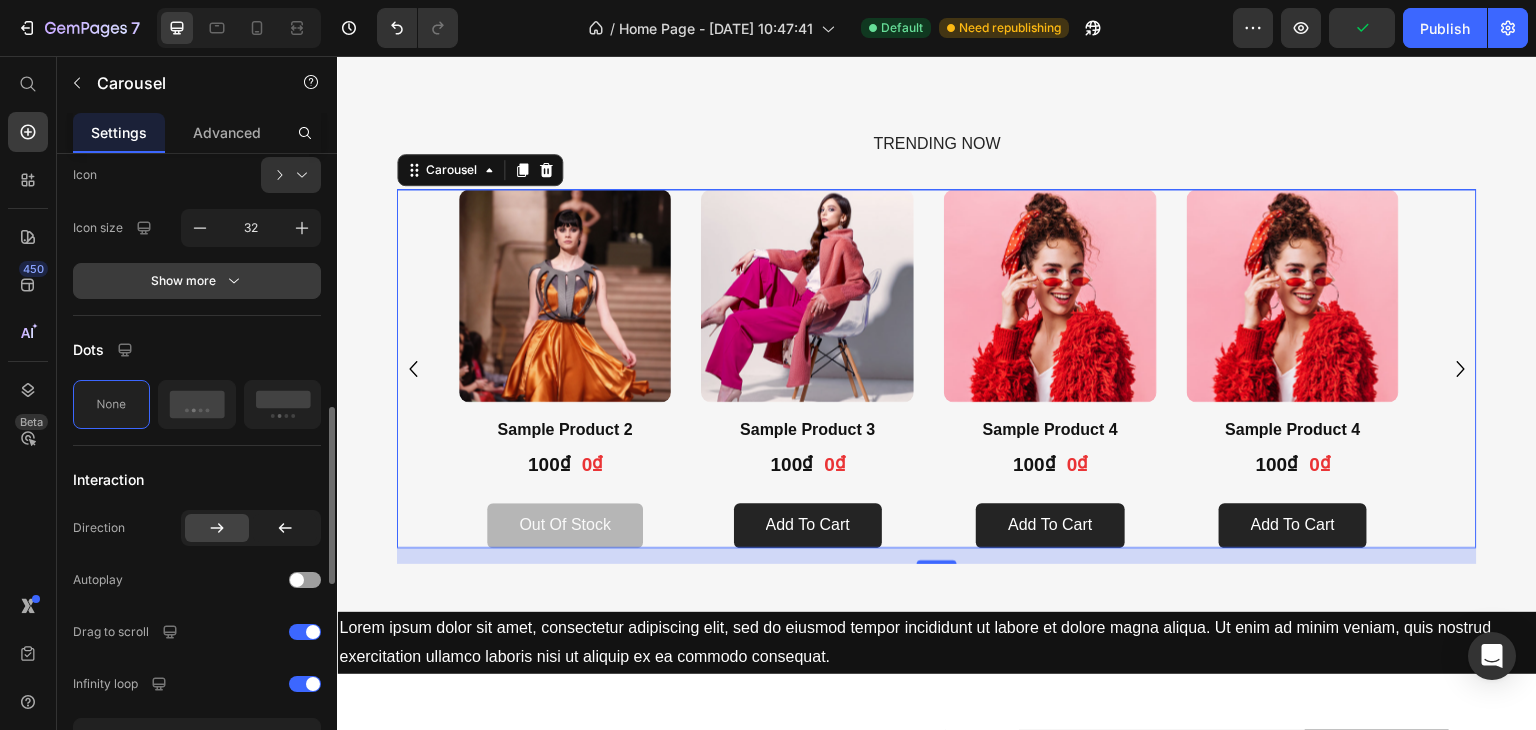 click on "Show more" at bounding box center [197, 281] 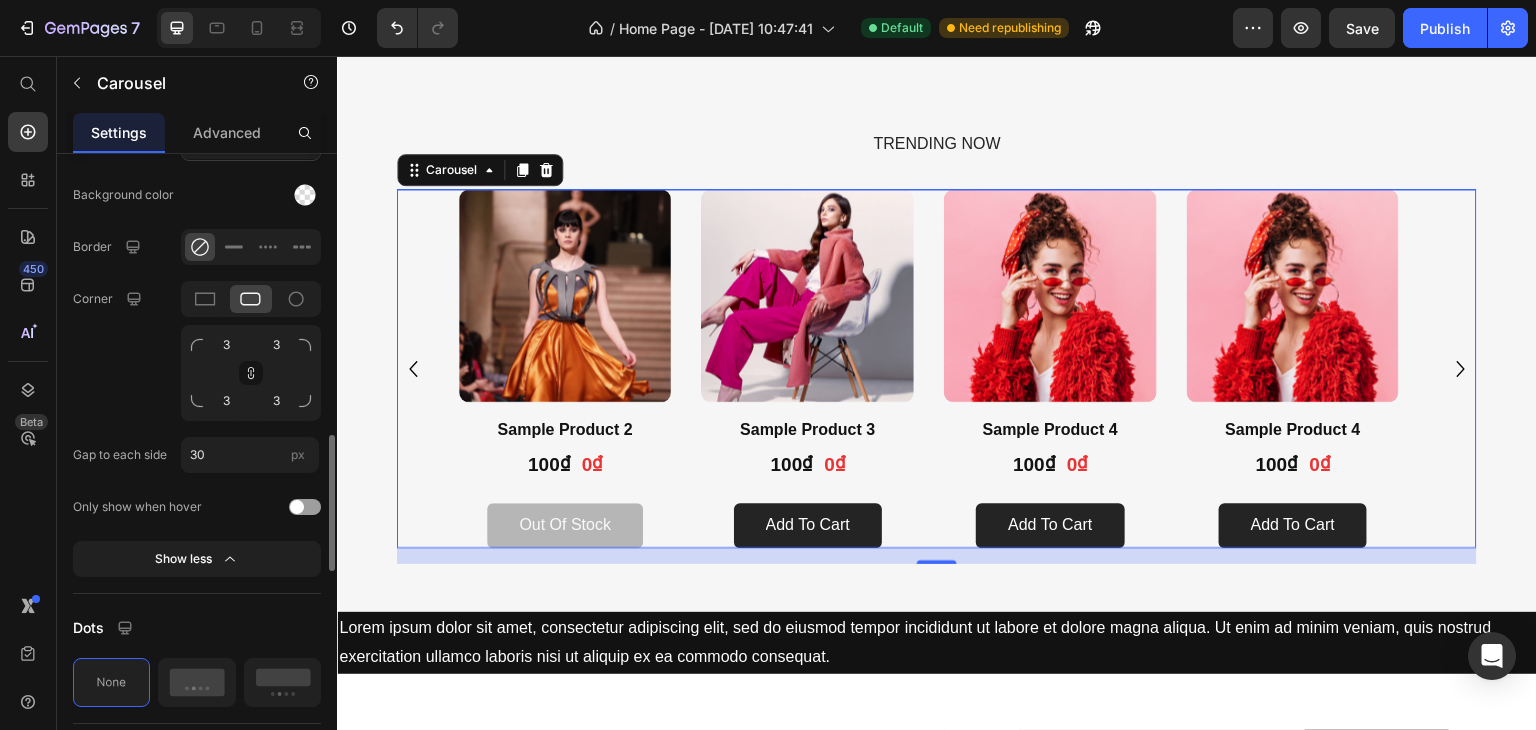scroll, scrollTop: 1400, scrollLeft: 0, axis: vertical 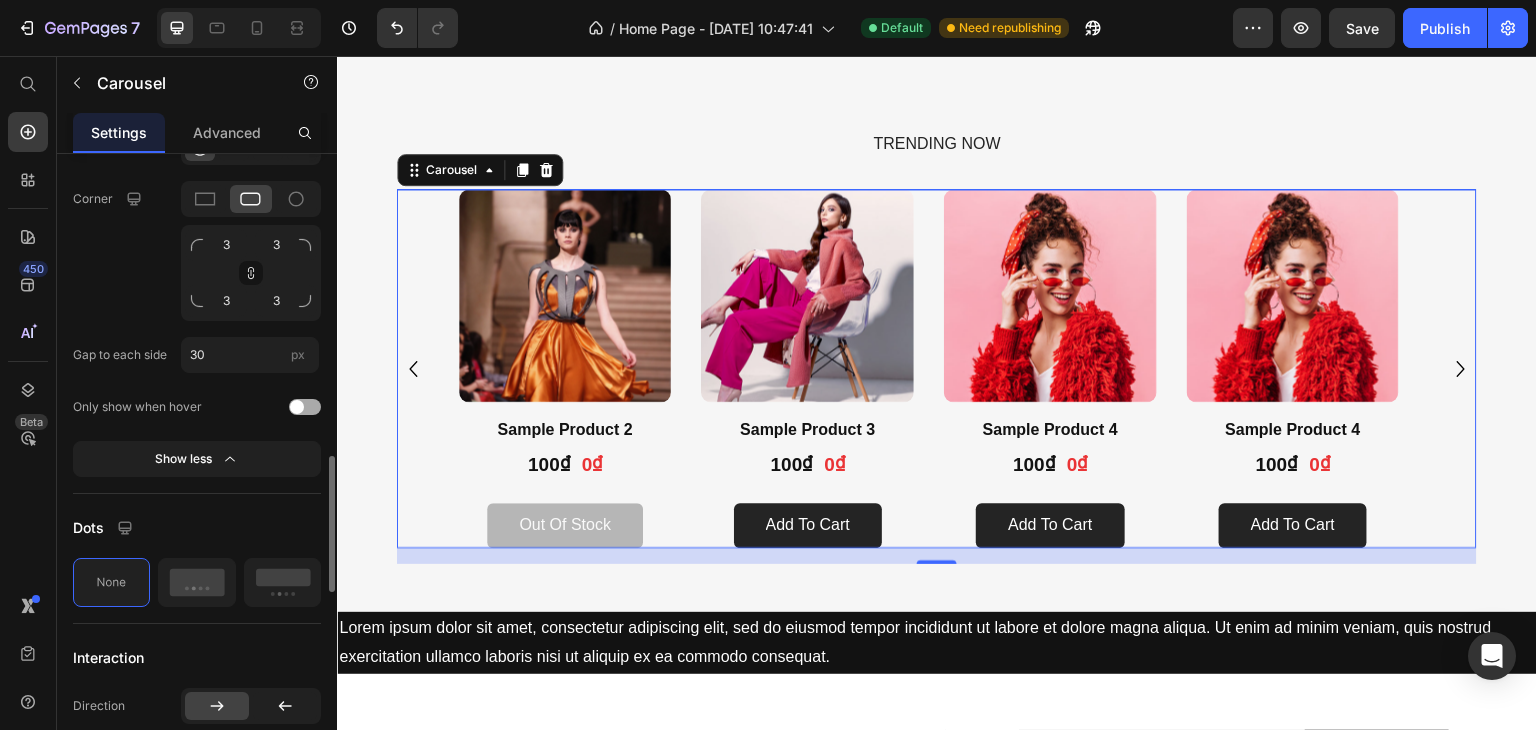 click at bounding box center (297, 407) 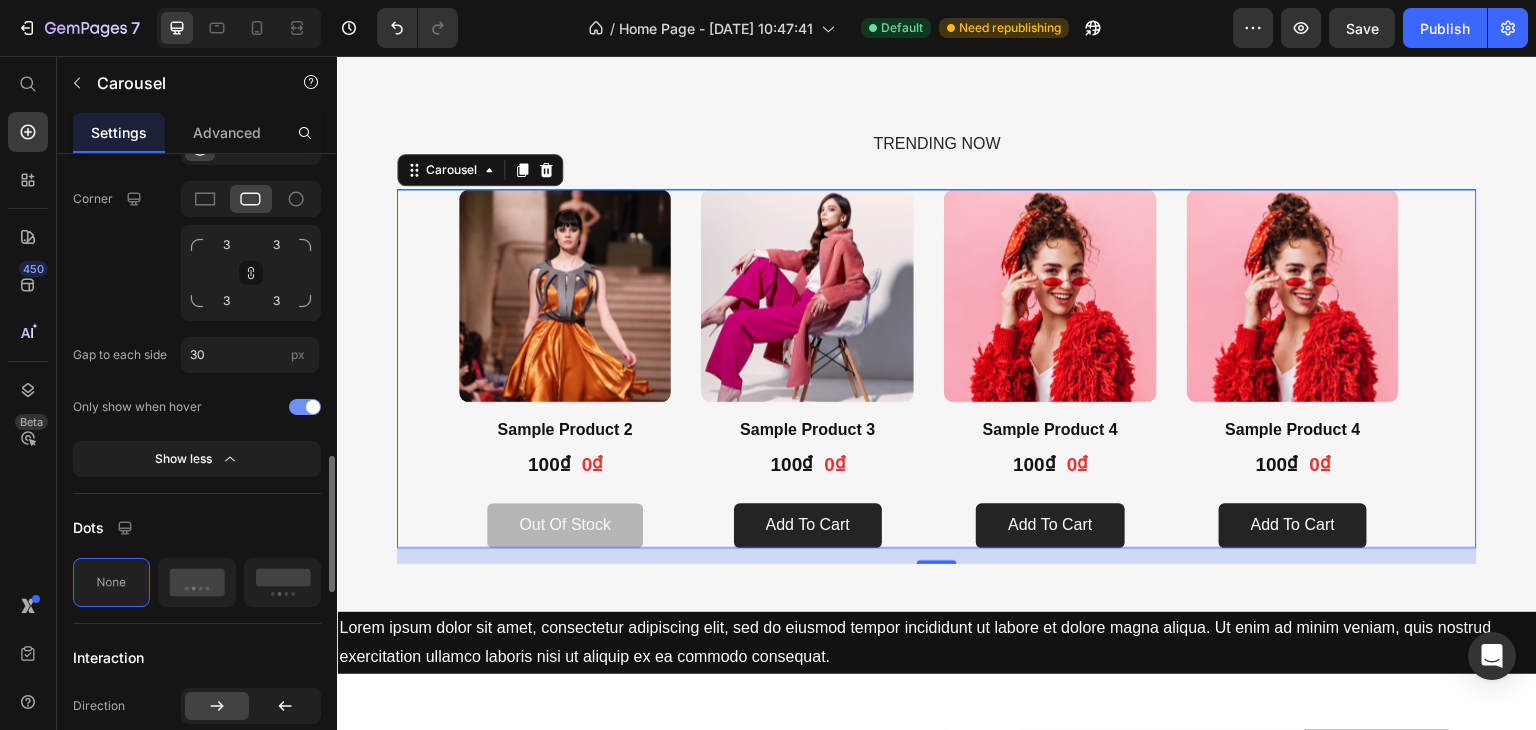 click at bounding box center [305, 407] 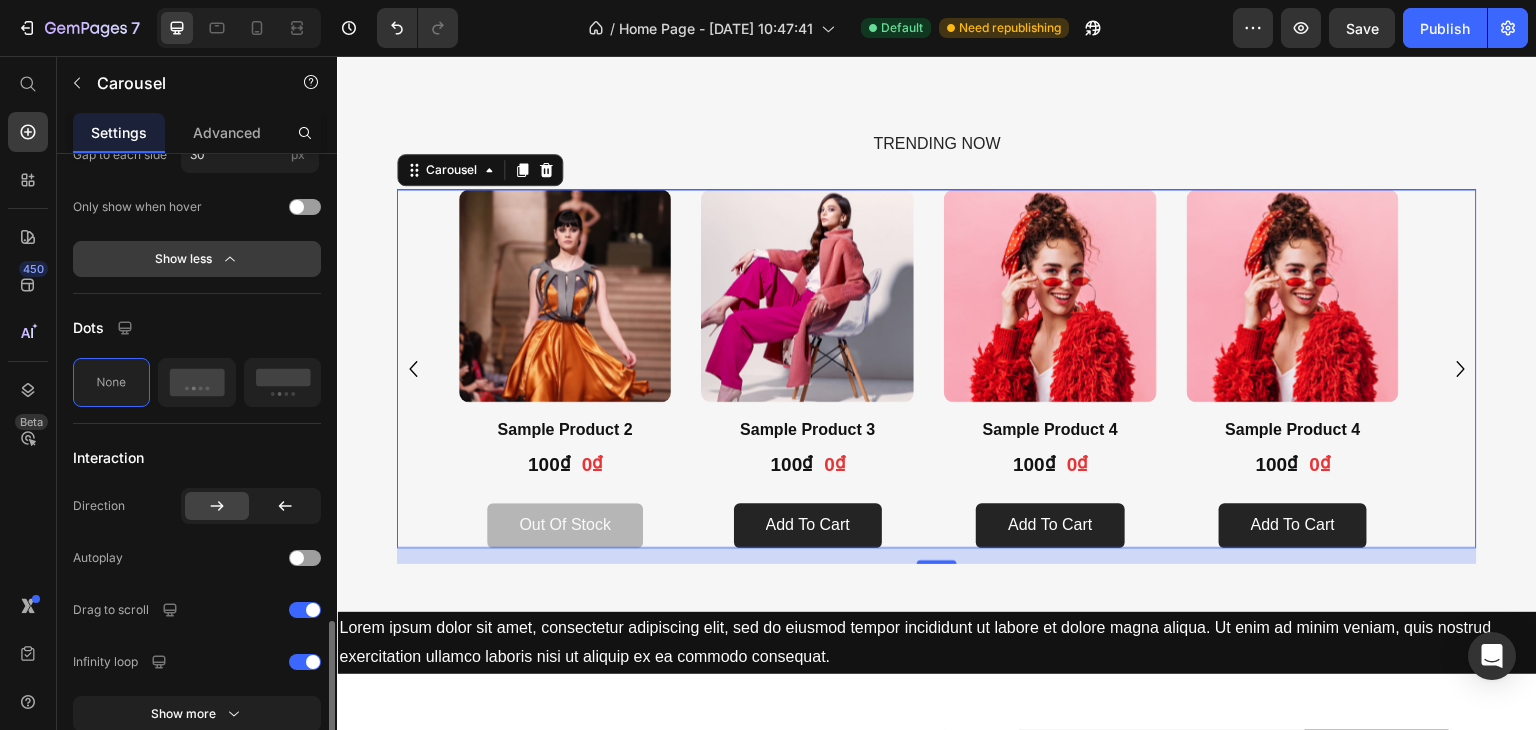 scroll, scrollTop: 1700, scrollLeft: 0, axis: vertical 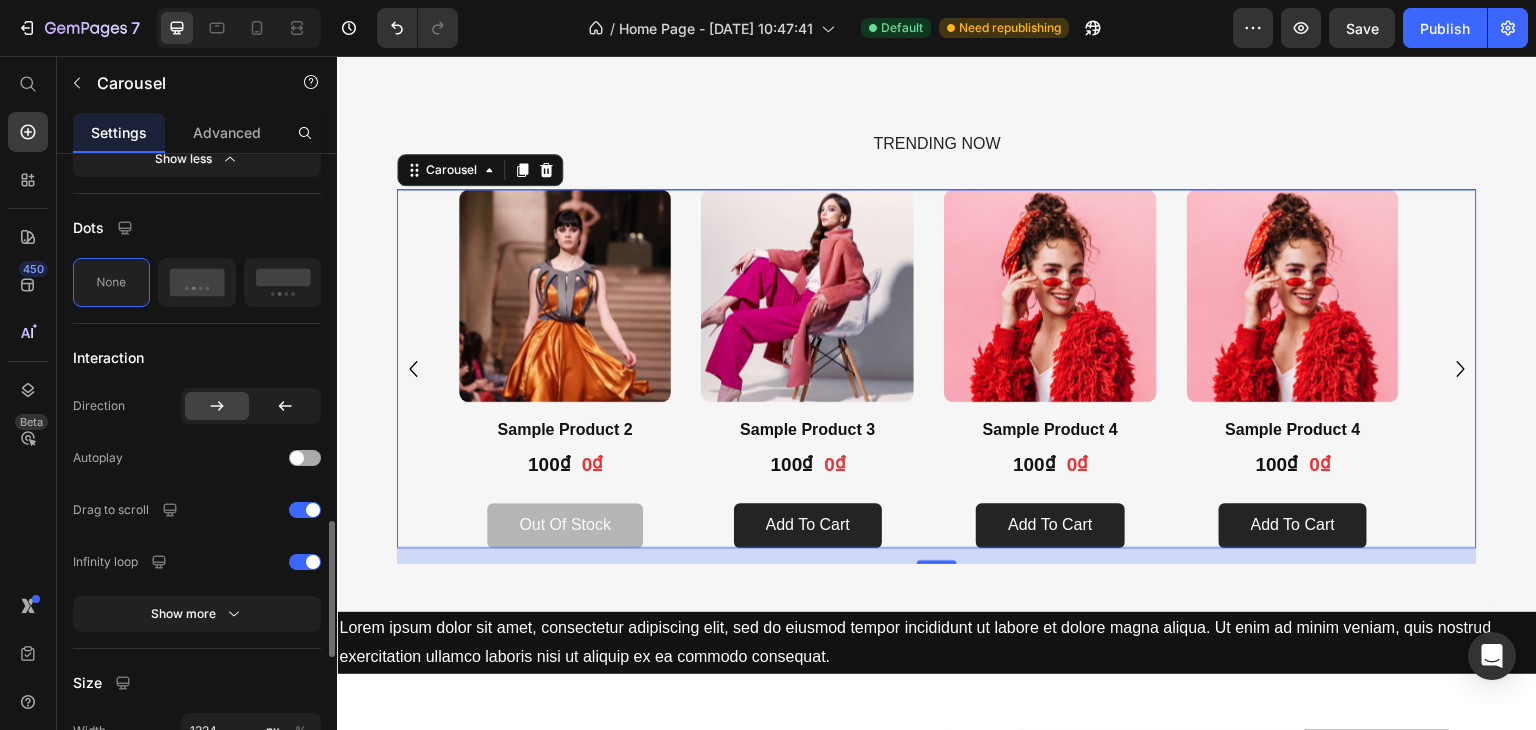 click at bounding box center [305, 458] 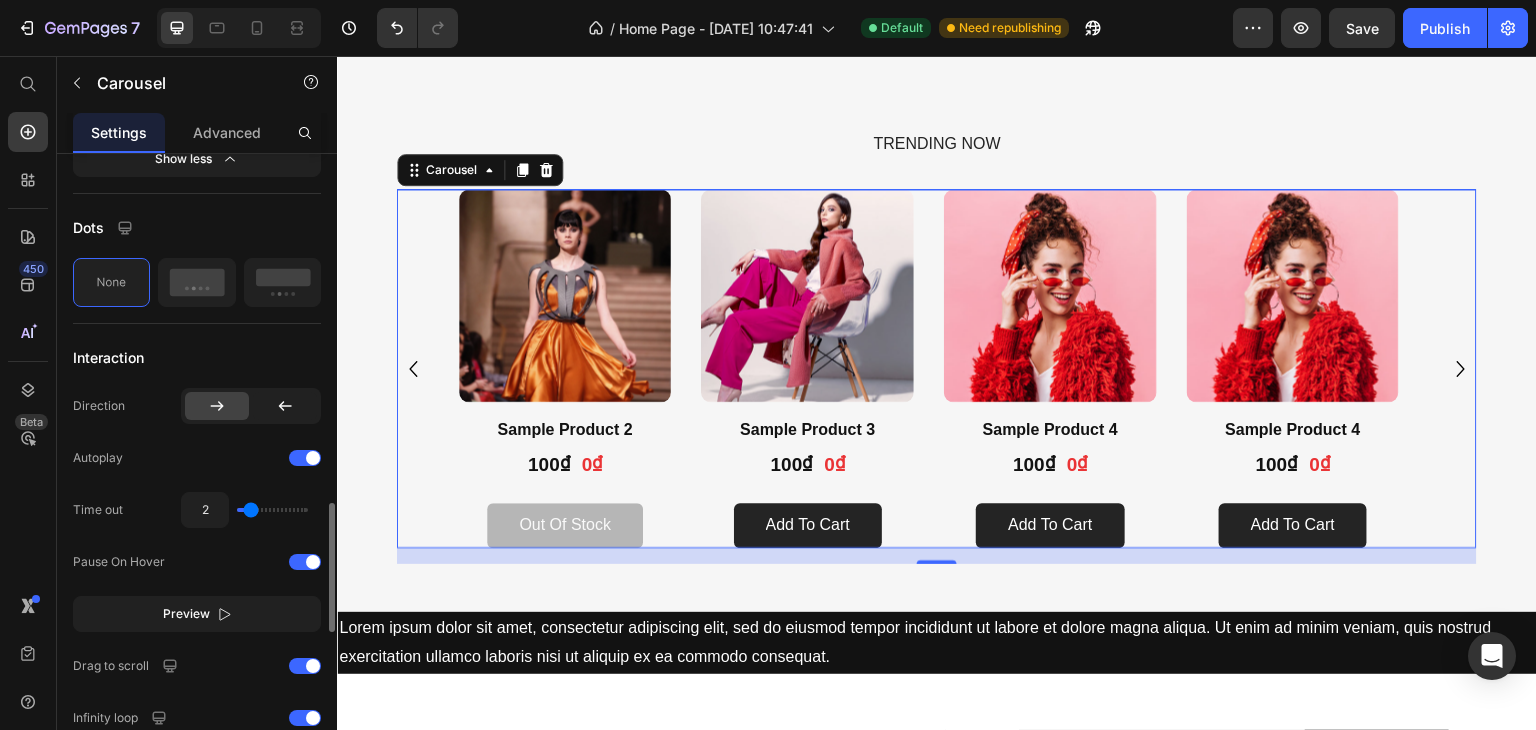 scroll, scrollTop: 1600, scrollLeft: 0, axis: vertical 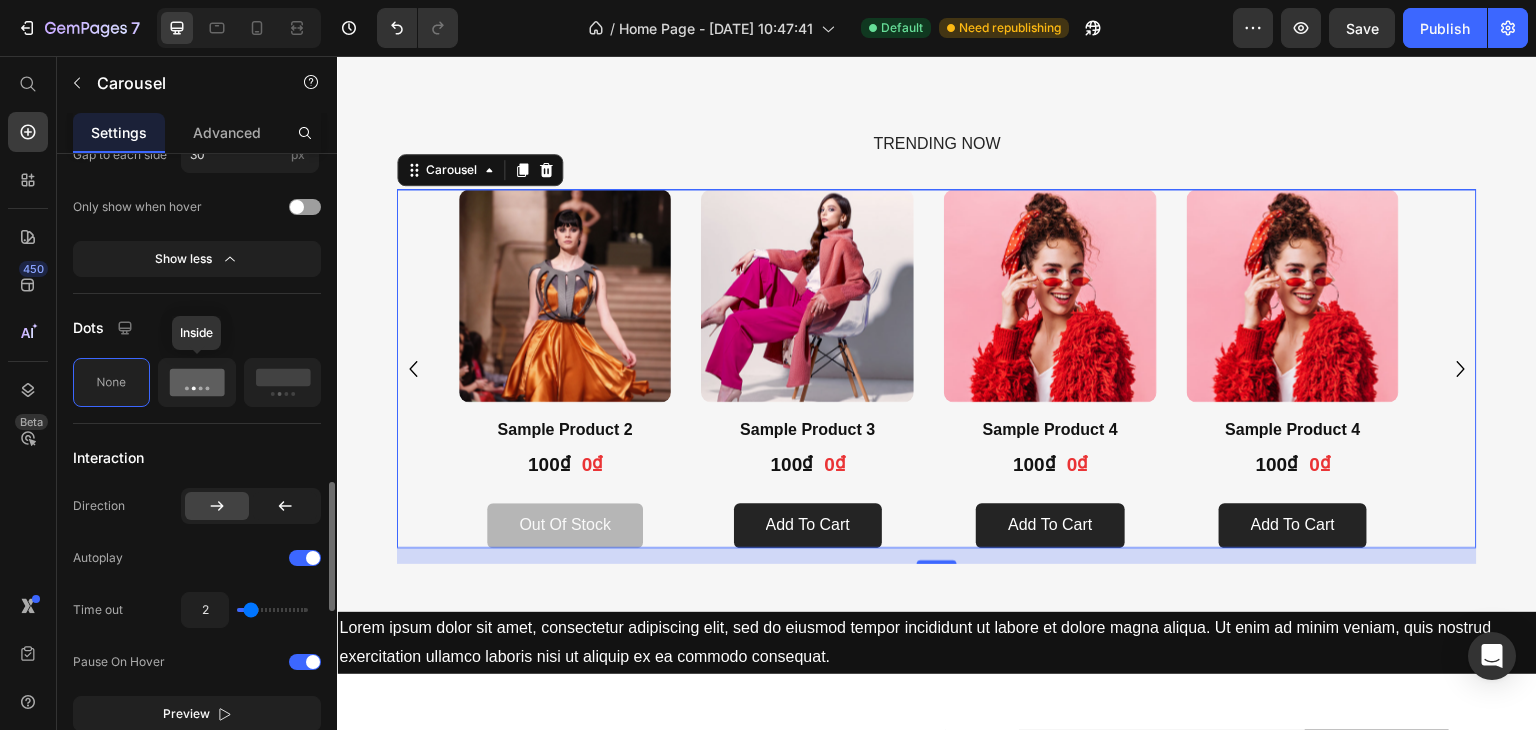 click 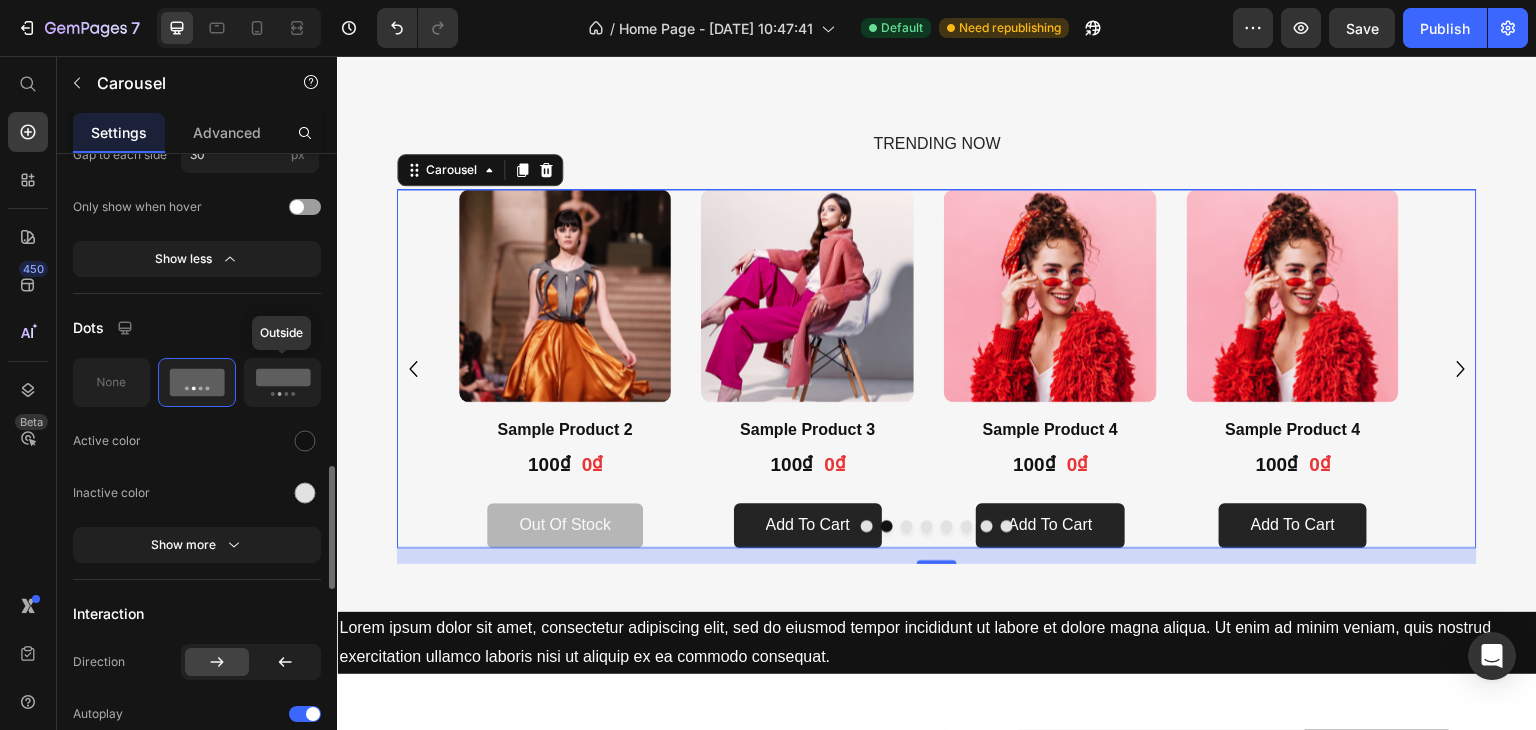 click 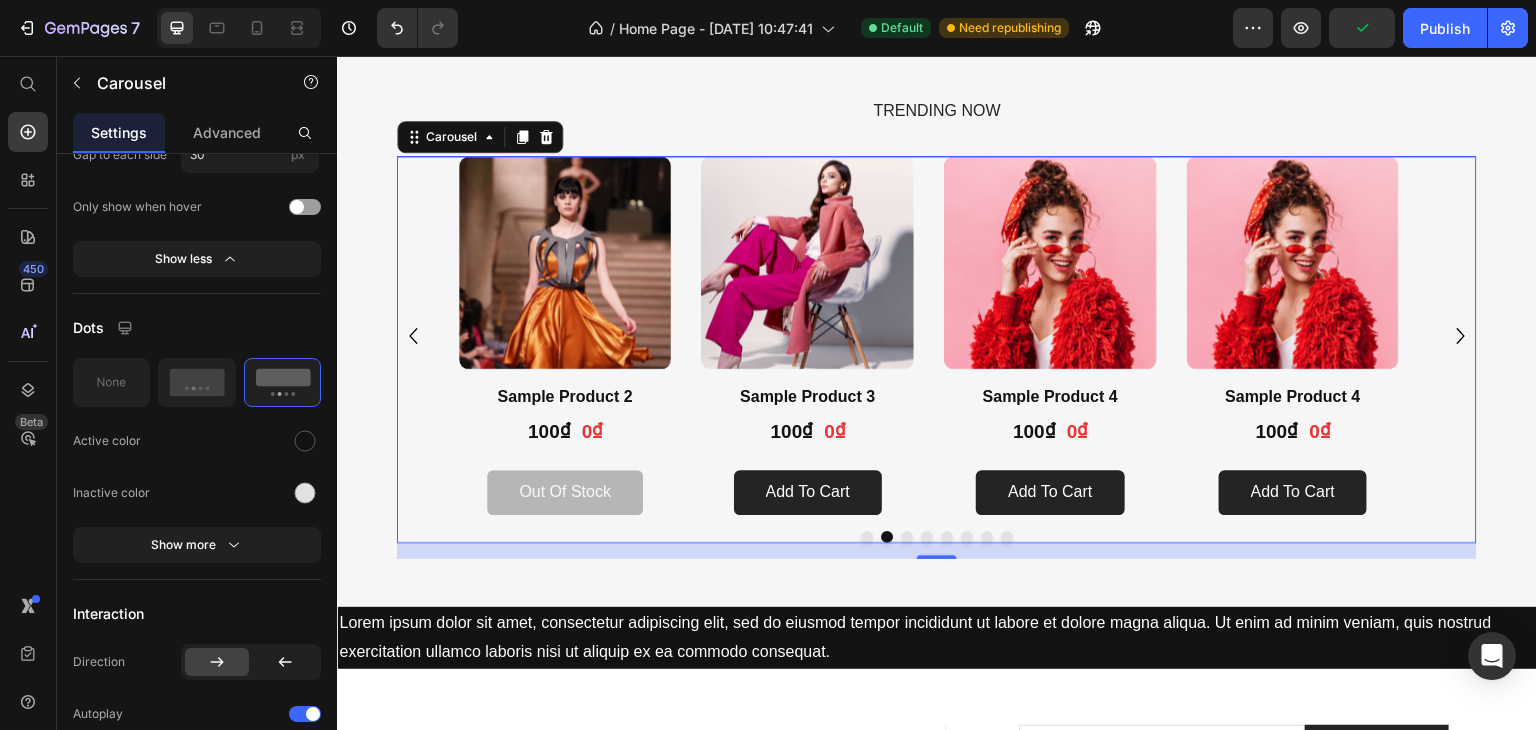 scroll, scrollTop: 1775, scrollLeft: 0, axis: vertical 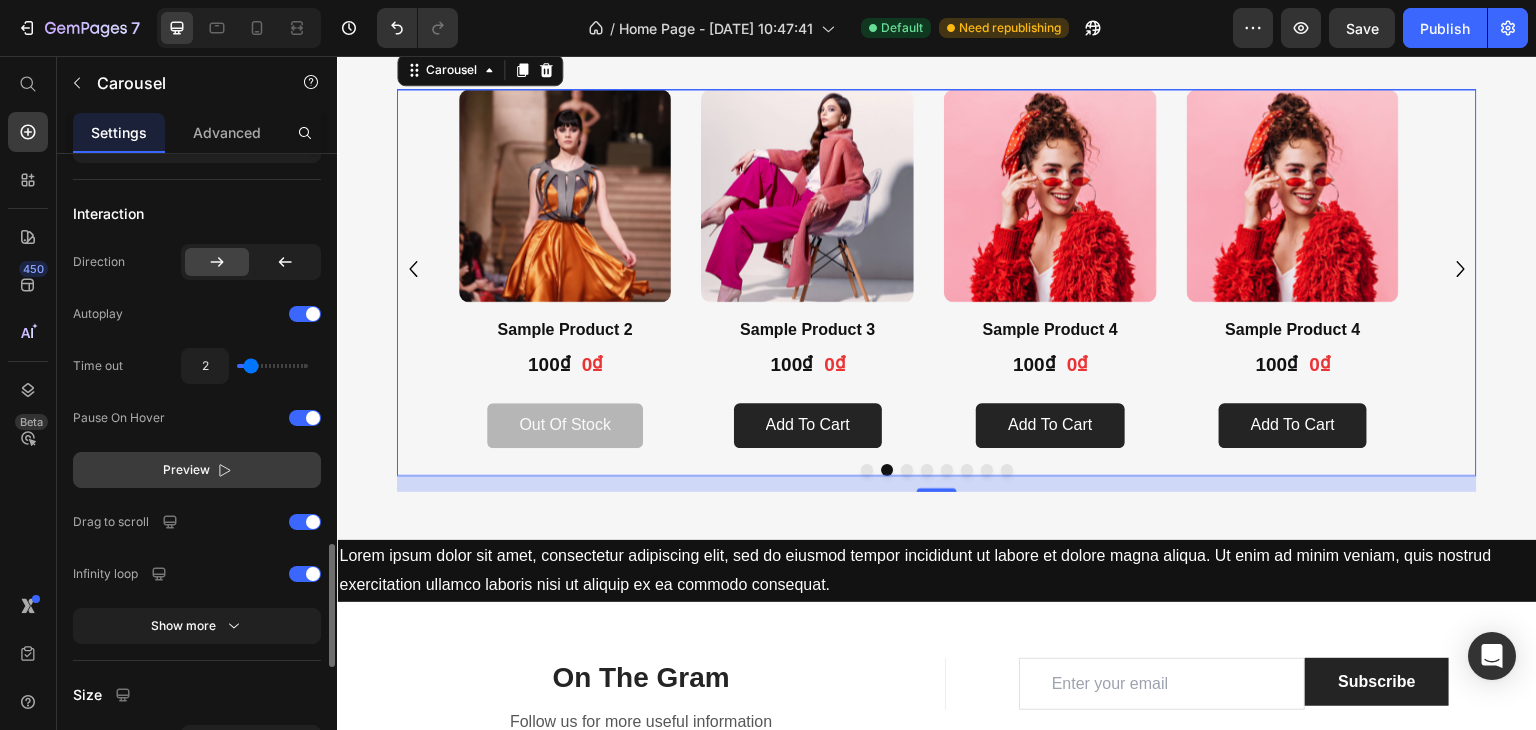 click on "Preview" at bounding box center [197, 470] 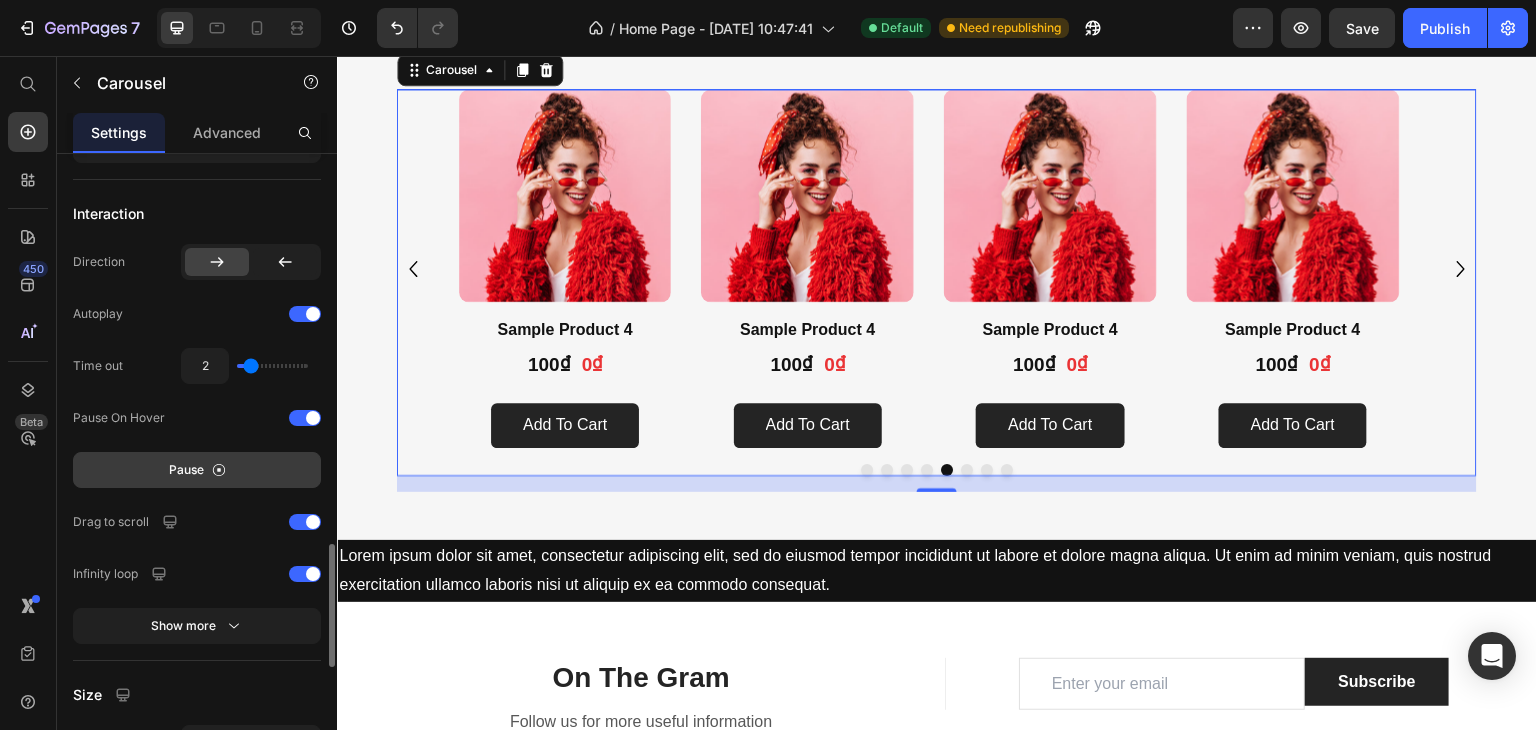 scroll, scrollTop: 2100, scrollLeft: 0, axis: vertical 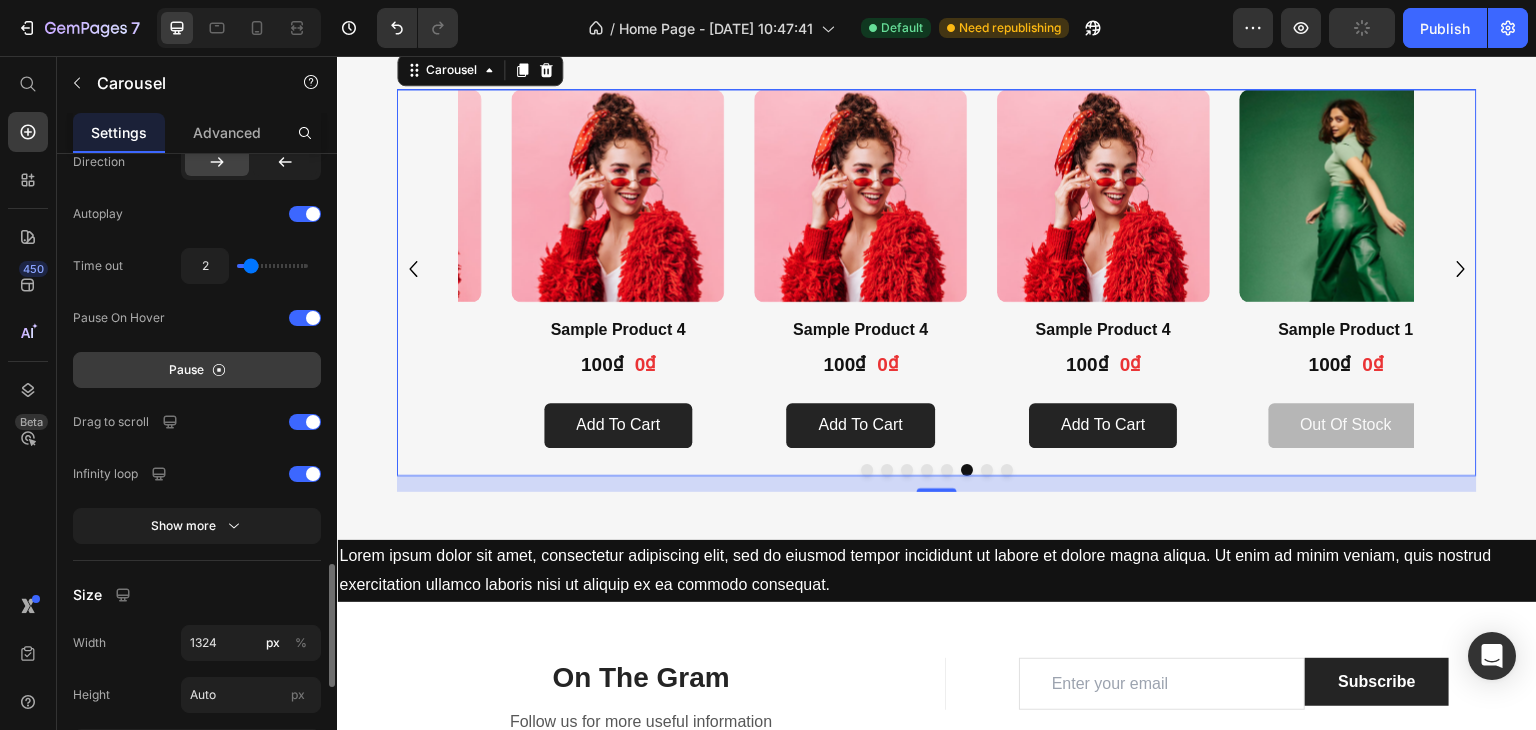 click 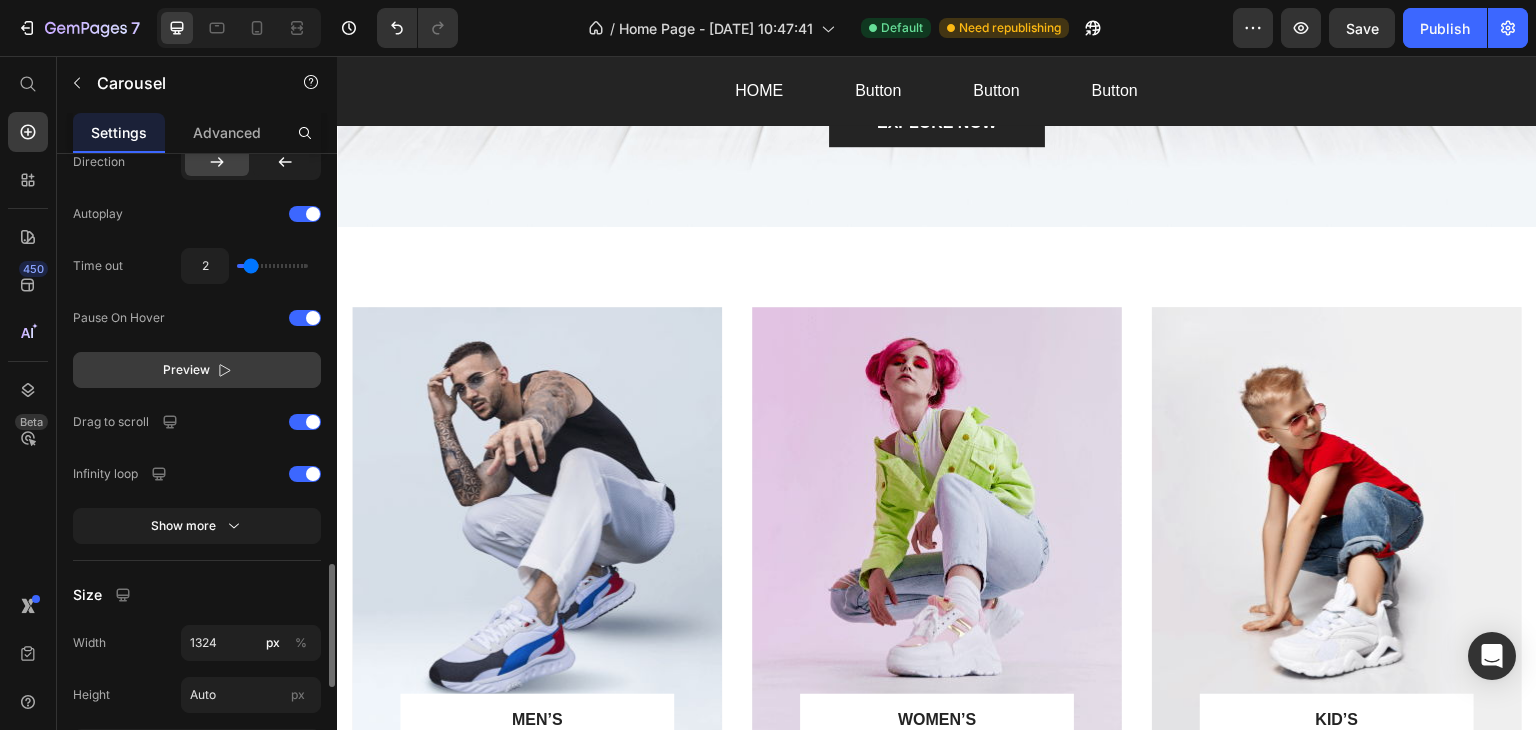 scroll, scrollTop: 775, scrollLeft: 0, axis: vertical 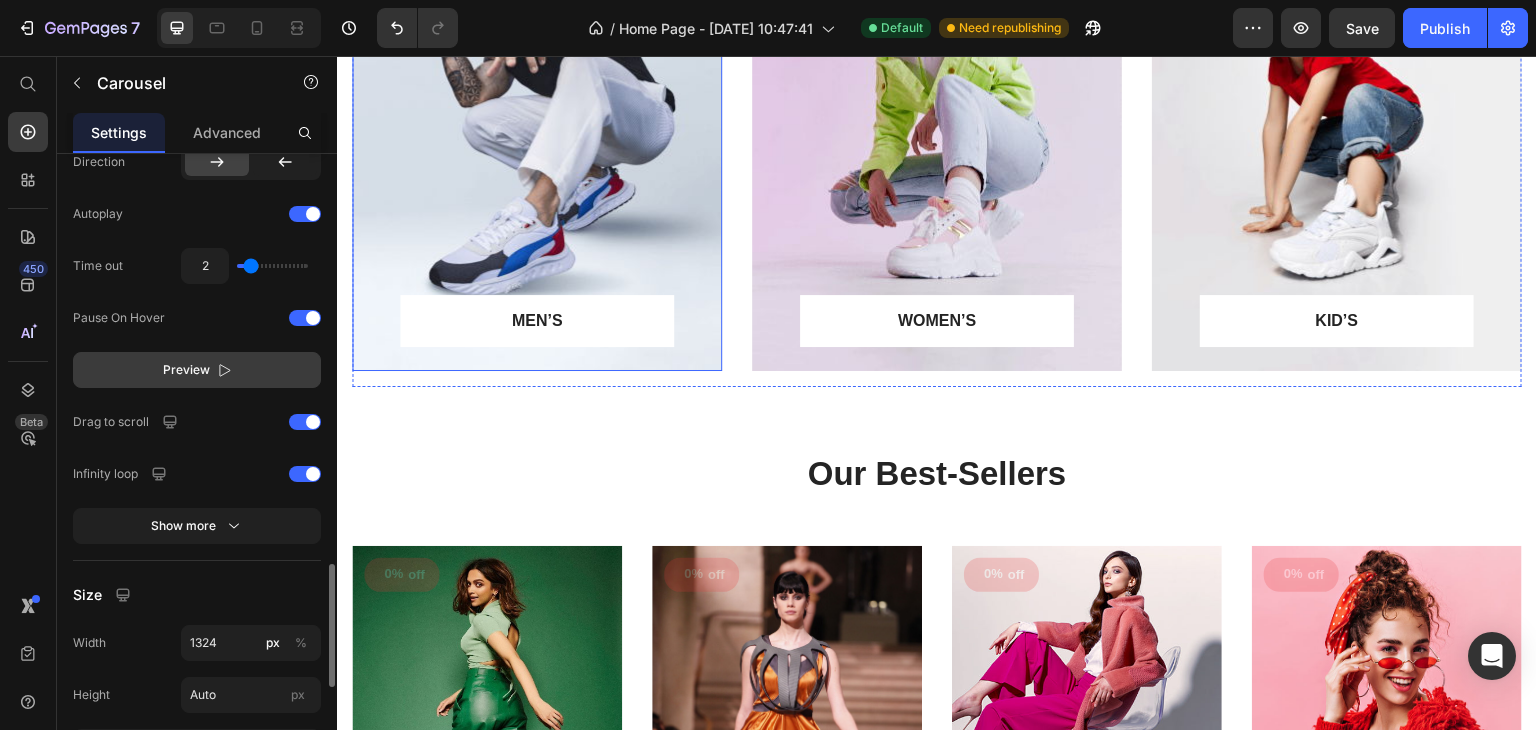 click at bounding box center [537, 139] 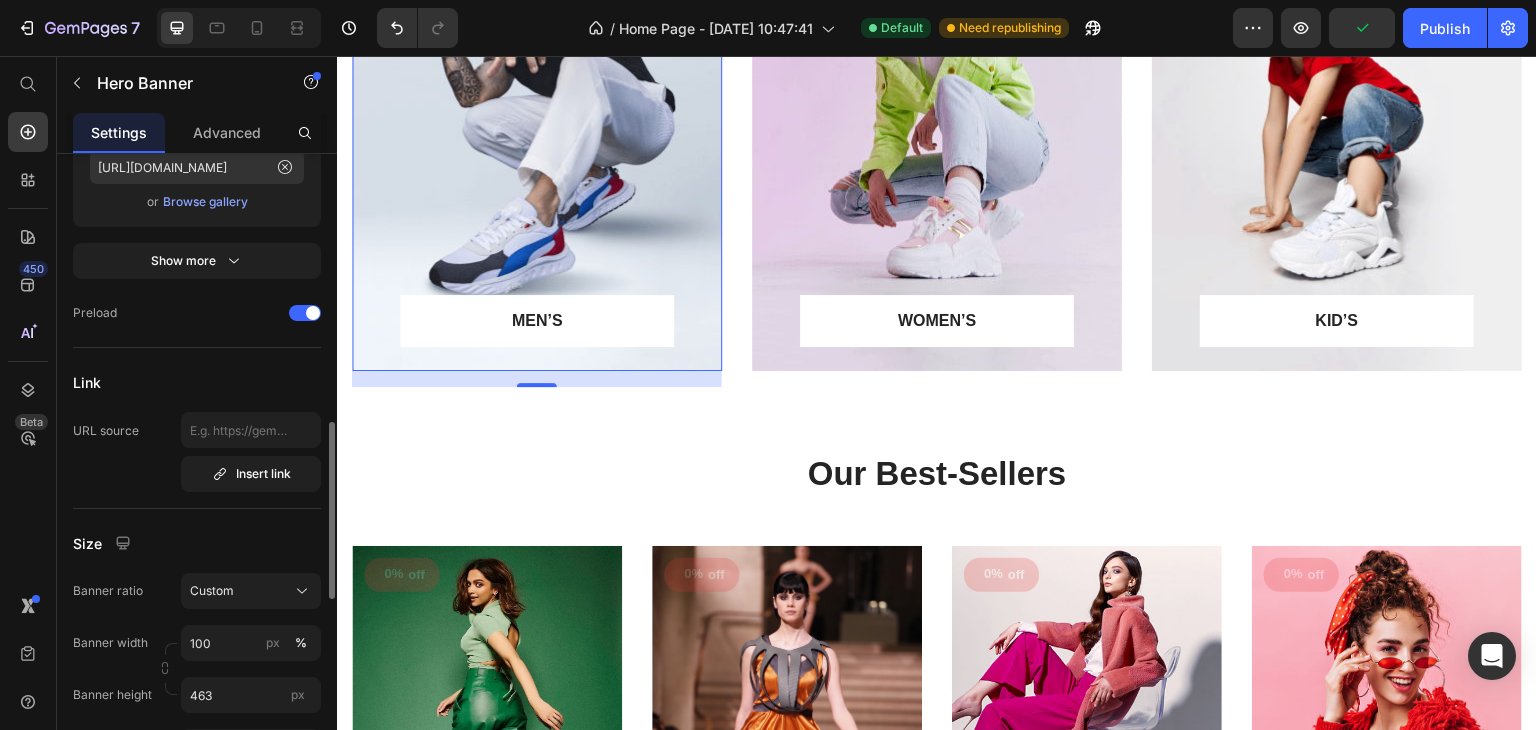 scroll, scrollTop: 600, scrollLeft: 0, axis: vertical 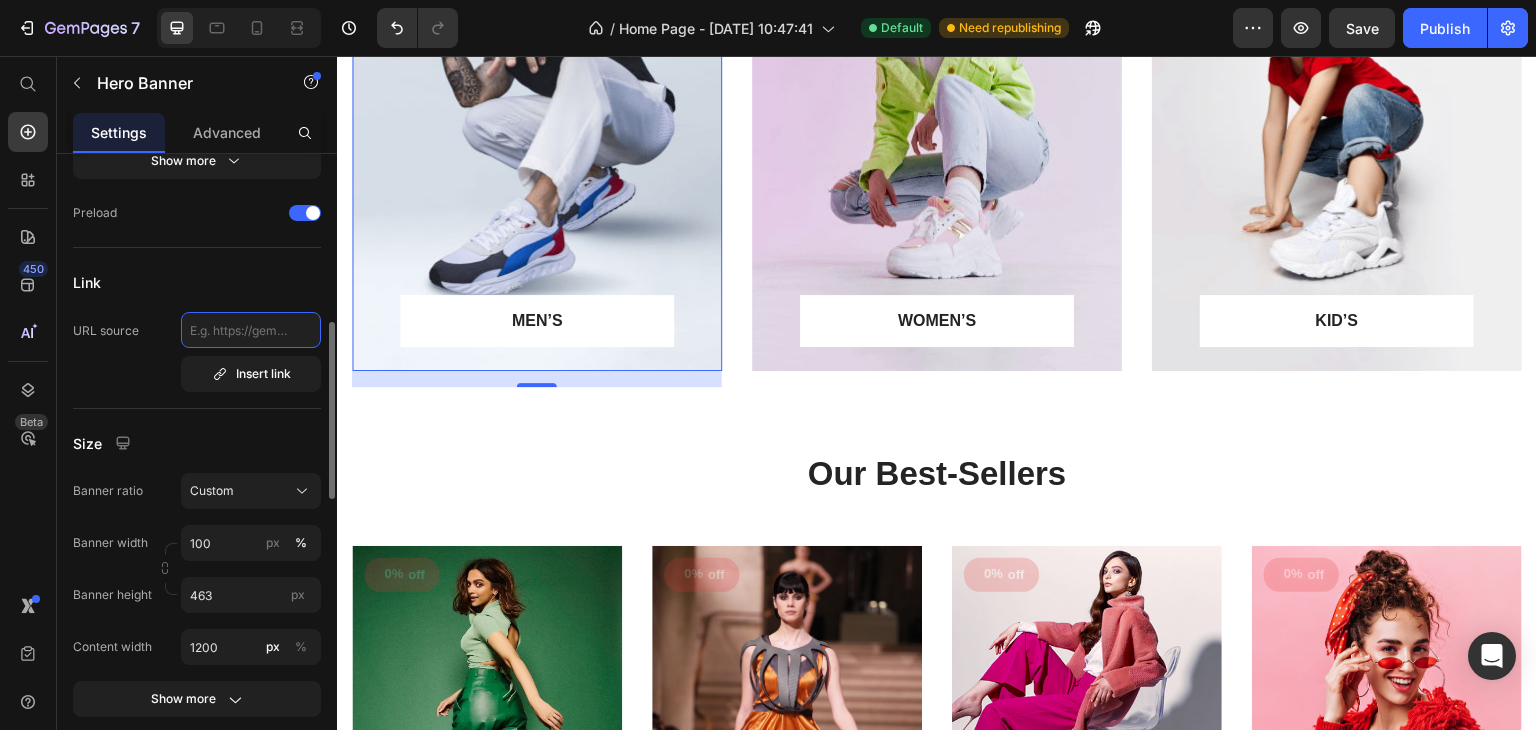 click 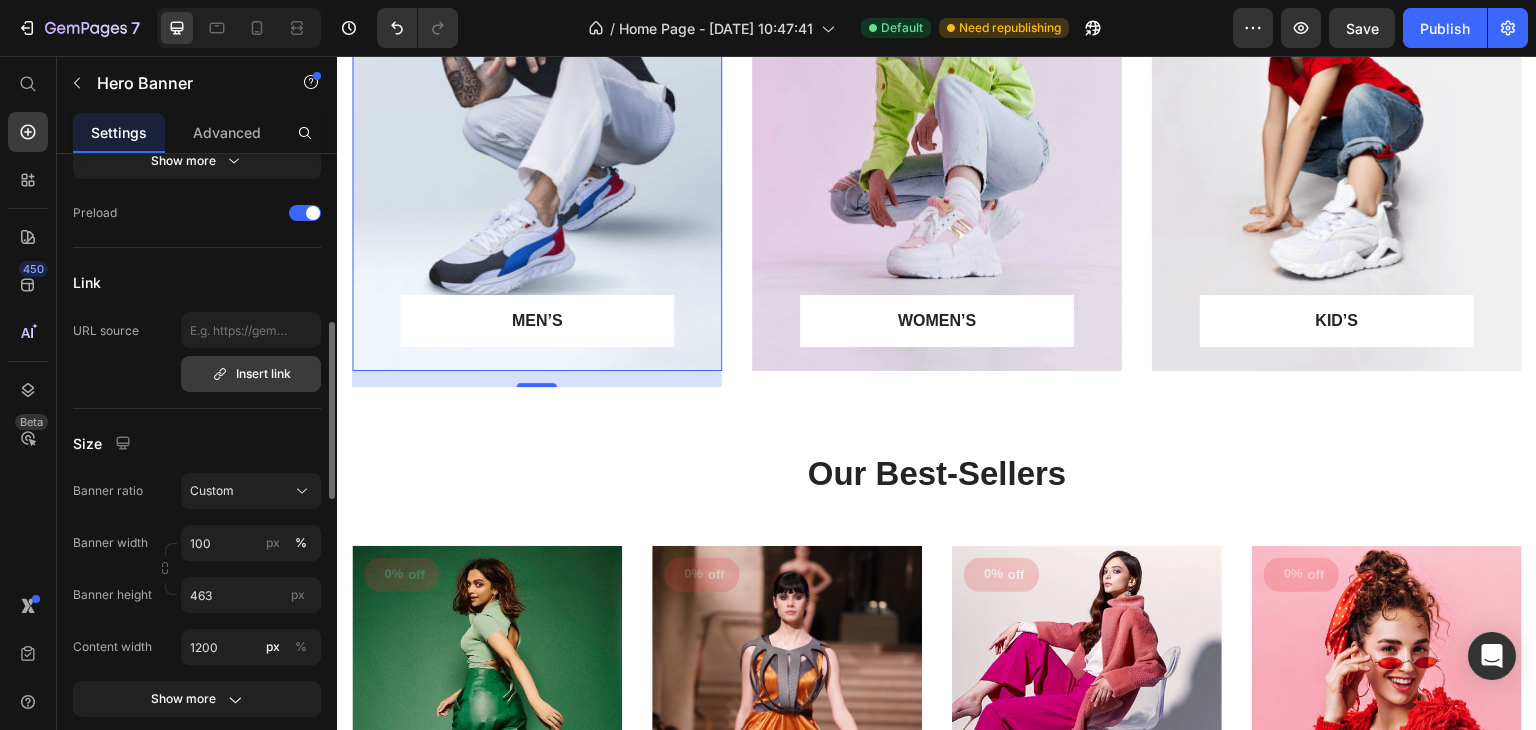 click on "Insert link" at bounding box center (251, 374) 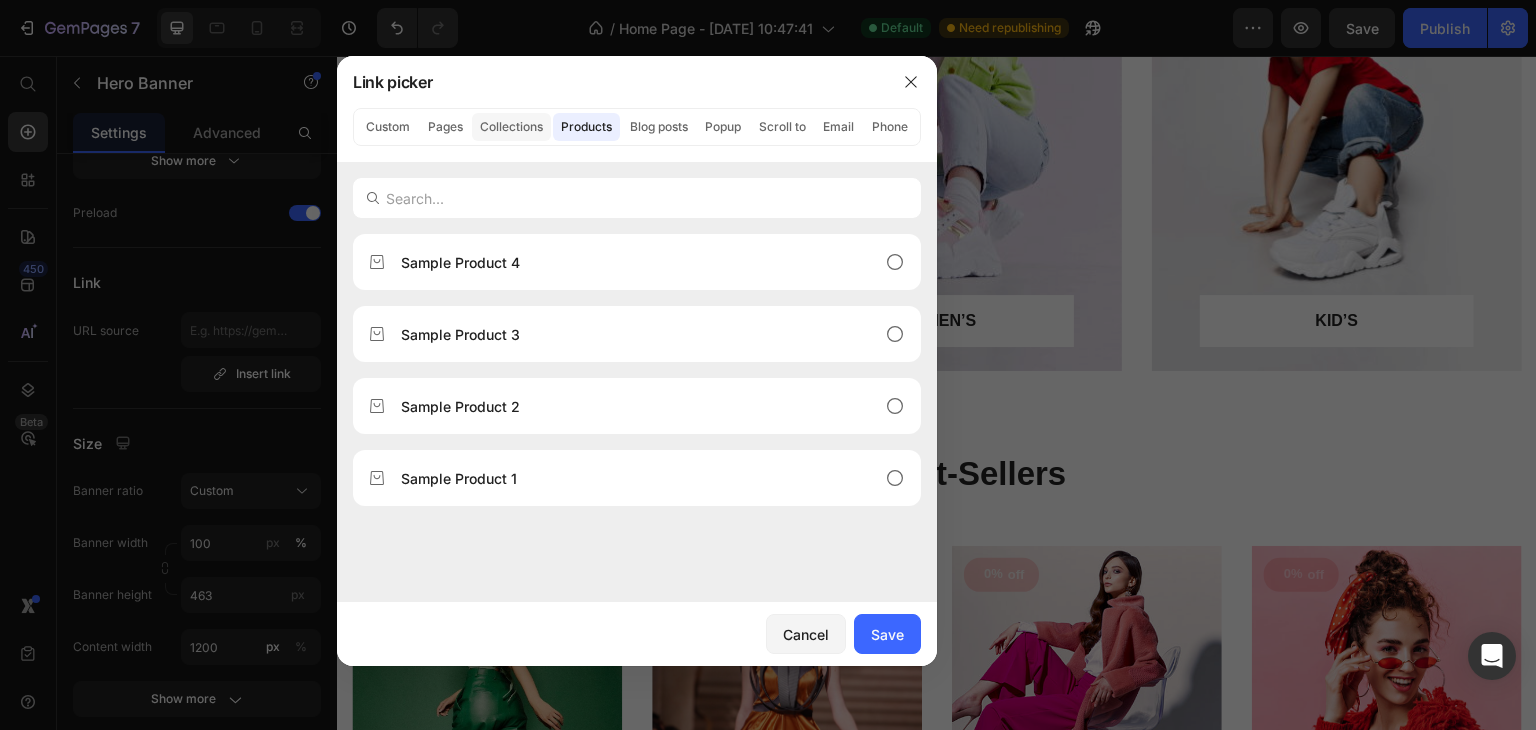 click on "Collections" 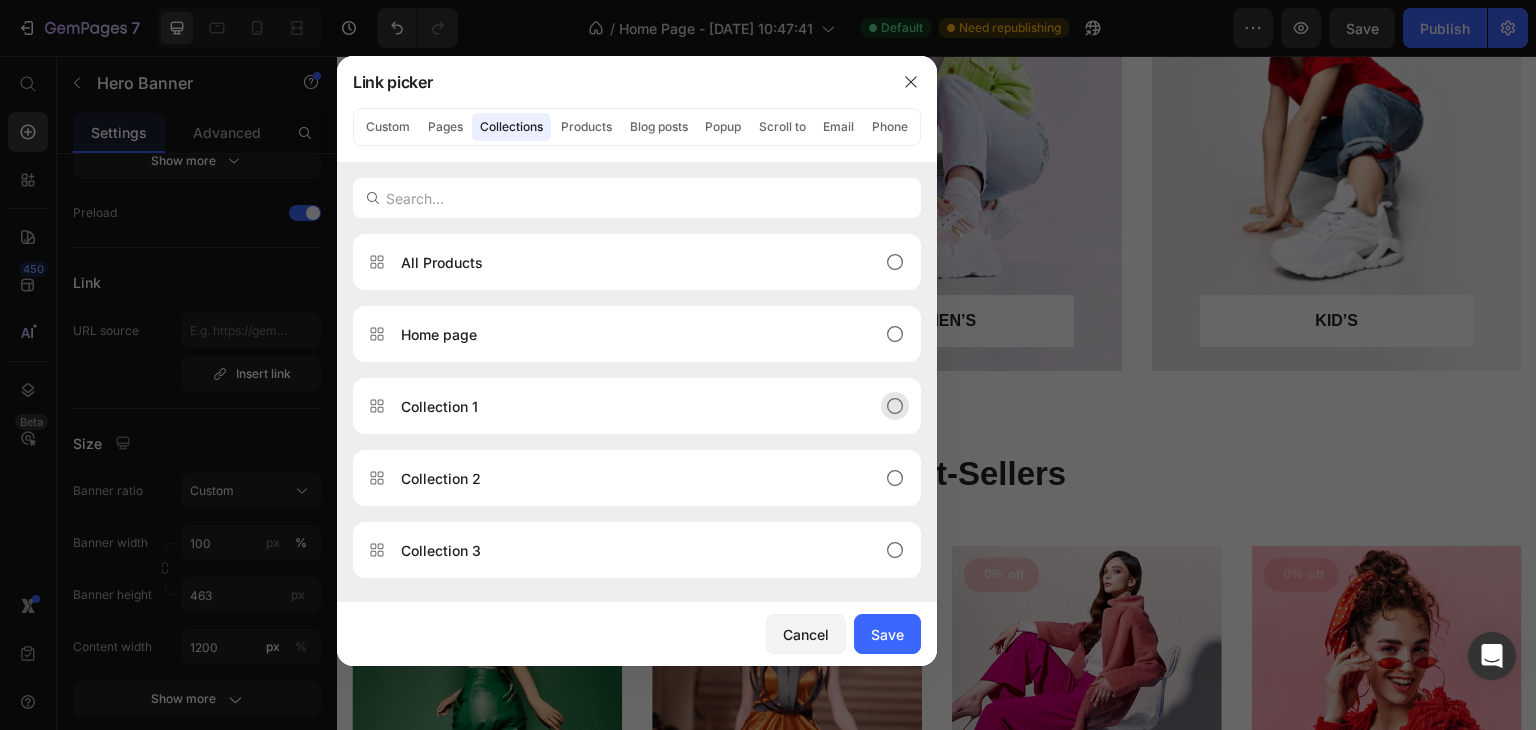 click on "Collection 1" at bounding box center [439, 406] 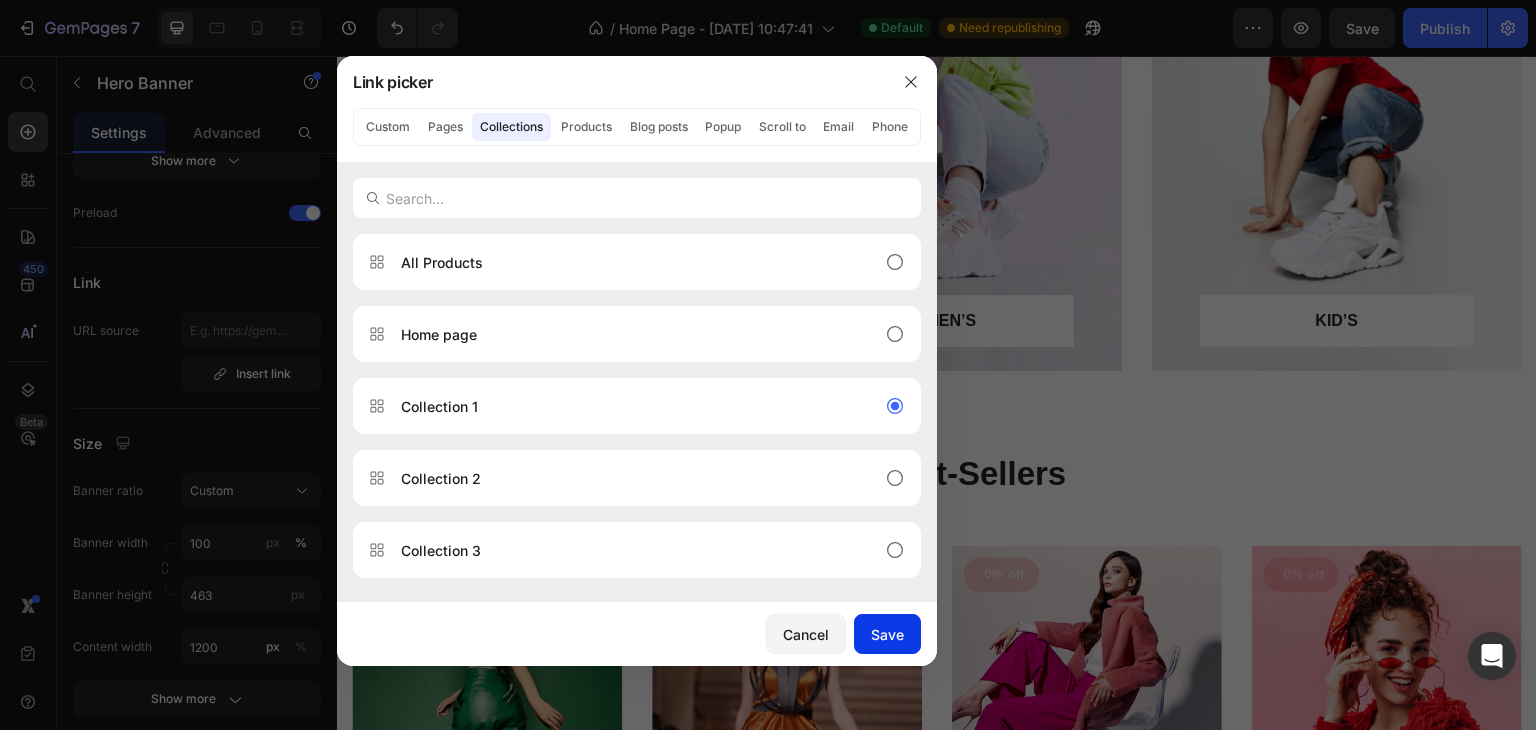 click on "Save" 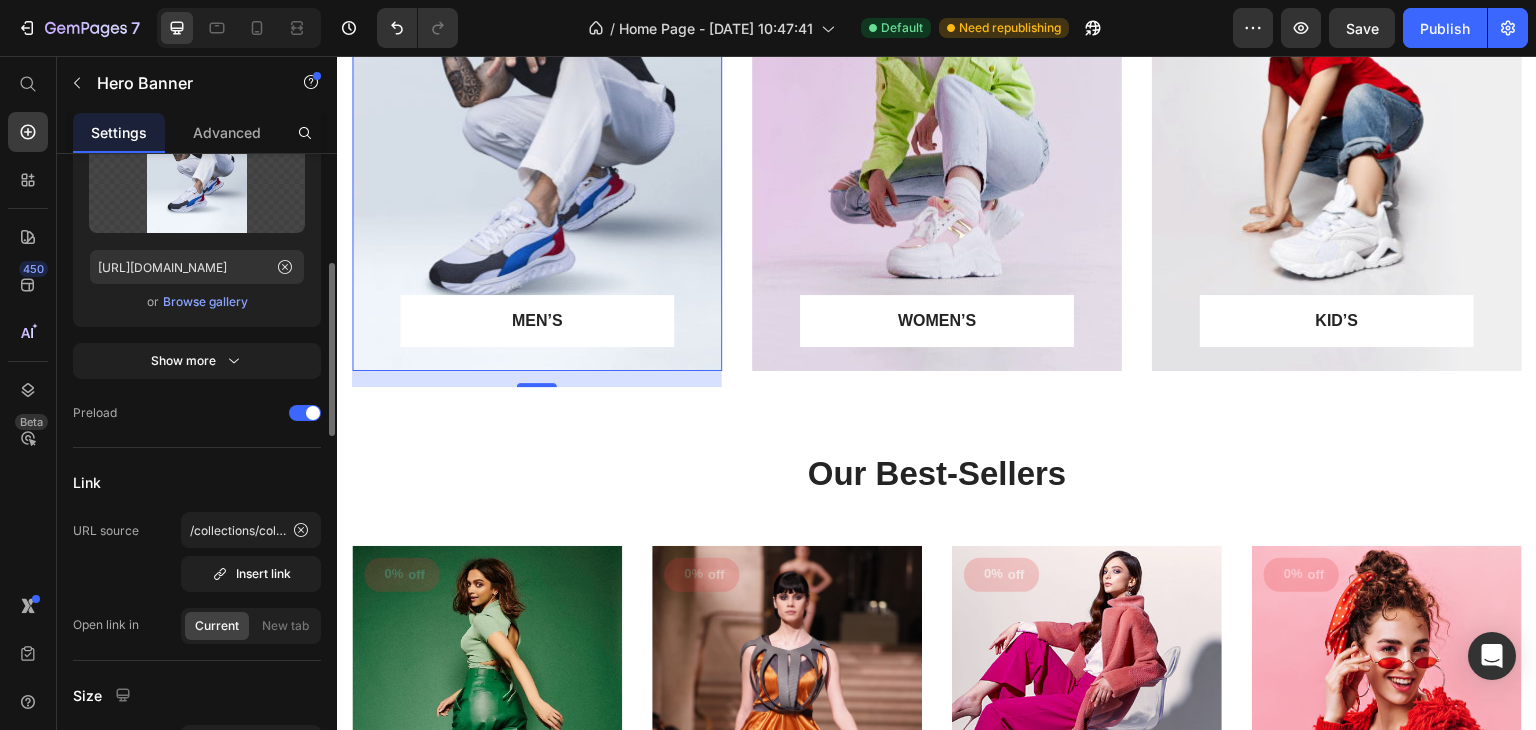 scroll, scrollTop: 200, scrollLeft: 0, axis: vertical 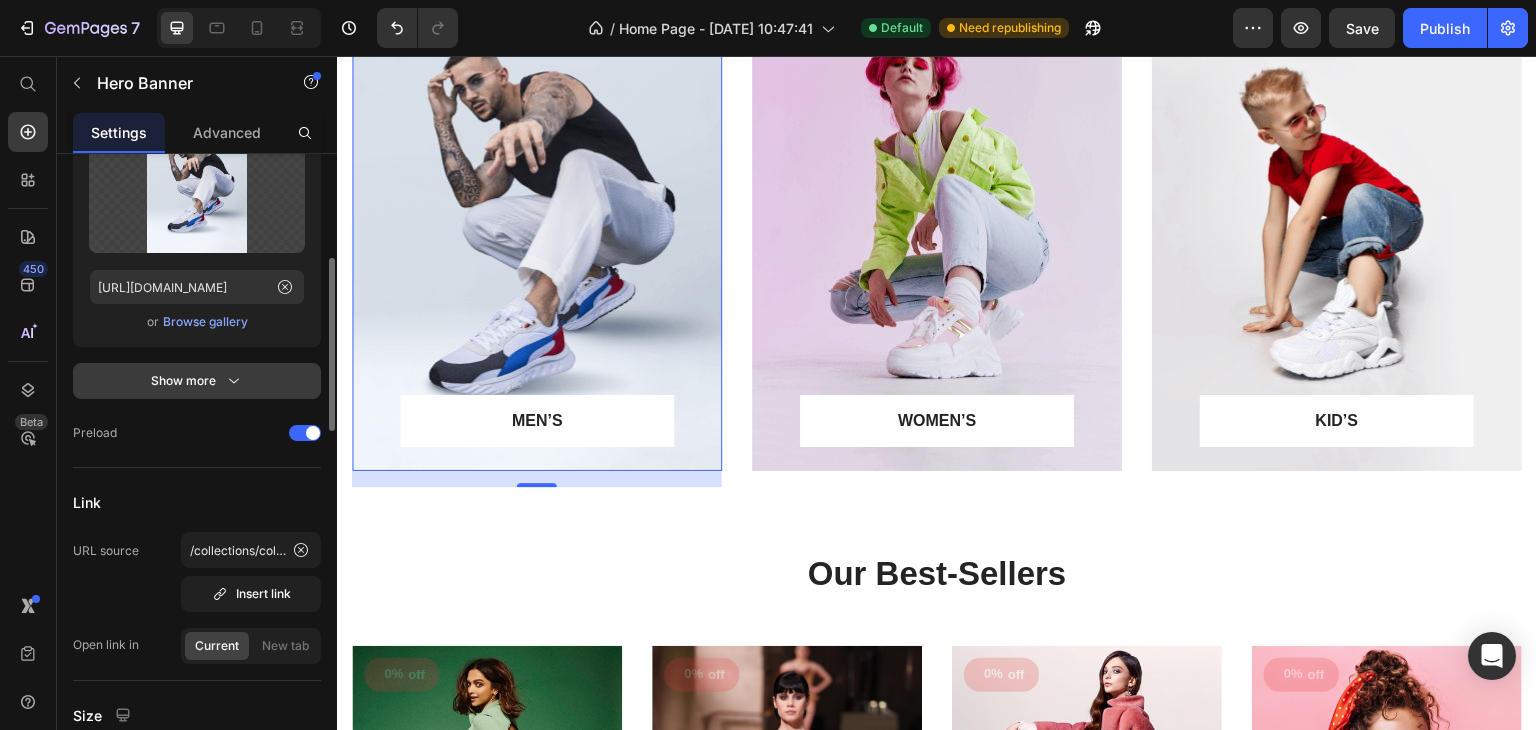 click on "Show more" at bounding box center [197, 381] 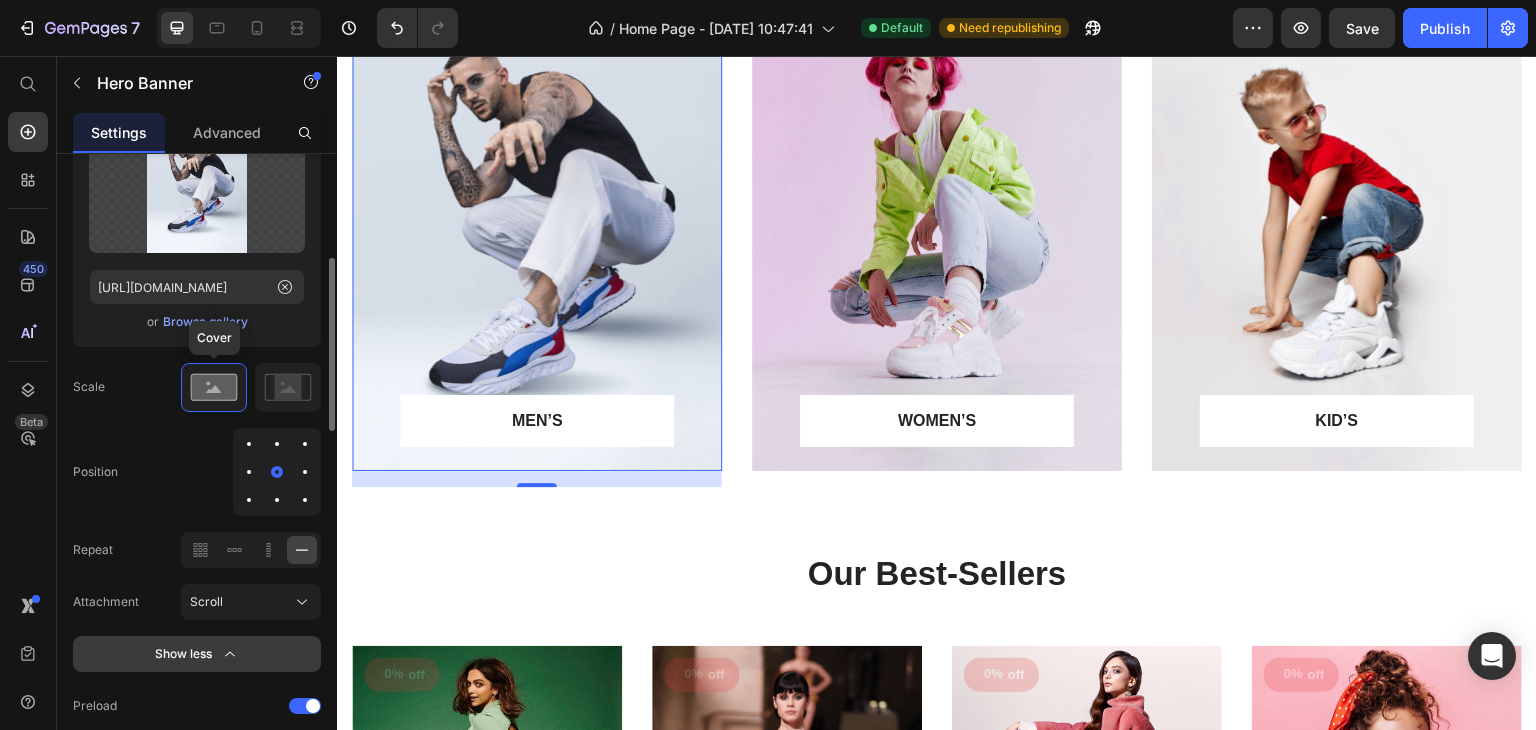 scroll, scrollTop: 580, scrollLeft: 0, axis: vertical 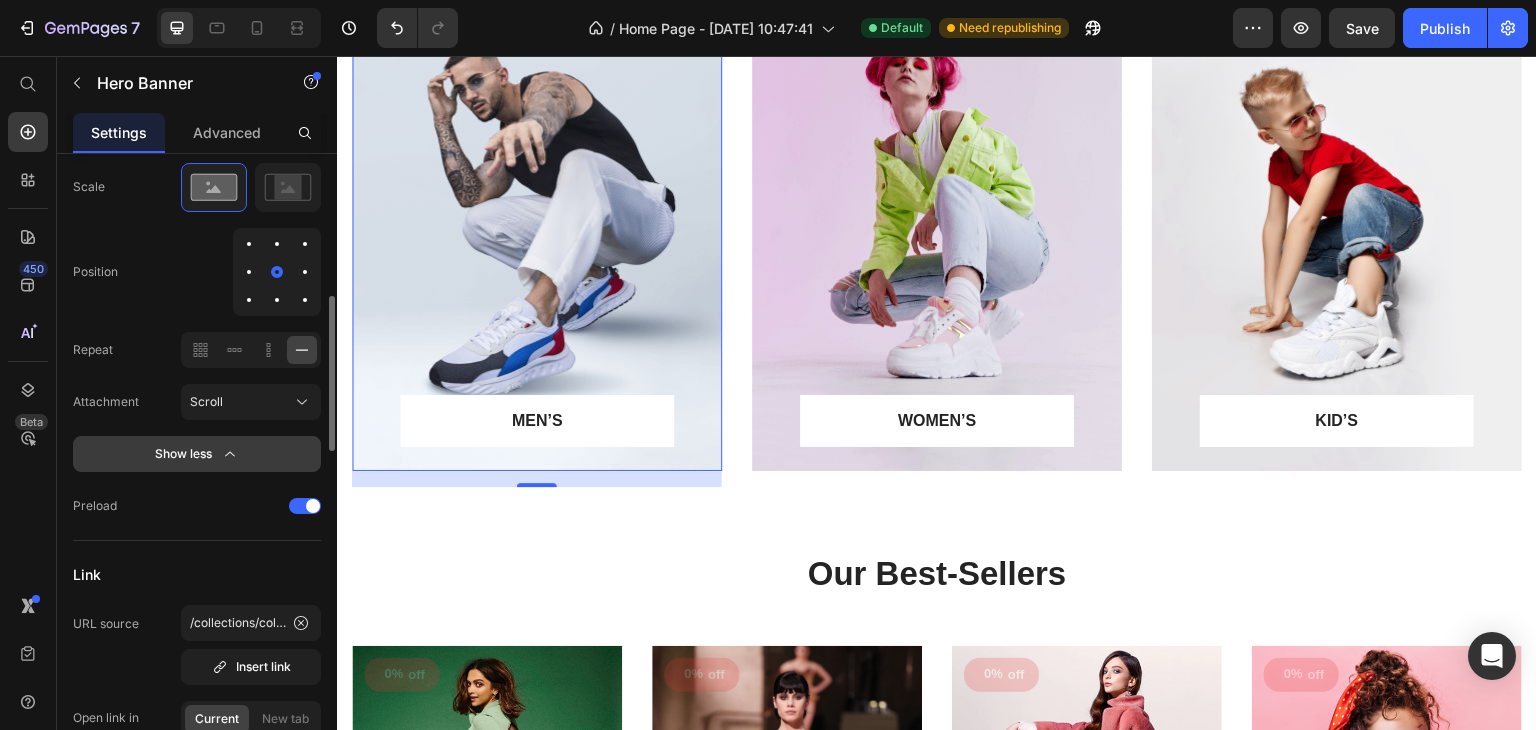 click on "Show less" at bounding box center [197, 454] 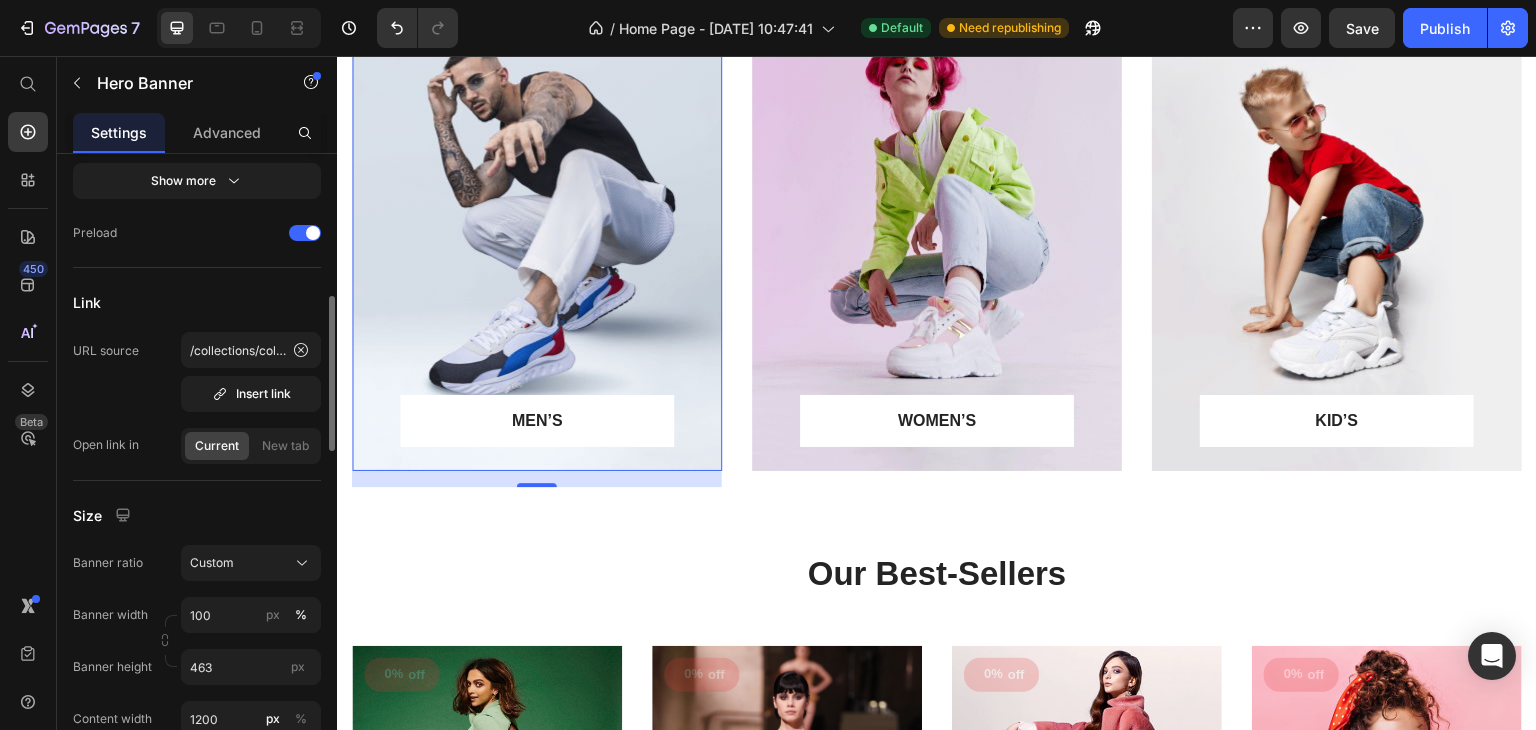 scroll, scrollTop: 880, scrollLeft: 0, axis: vertical 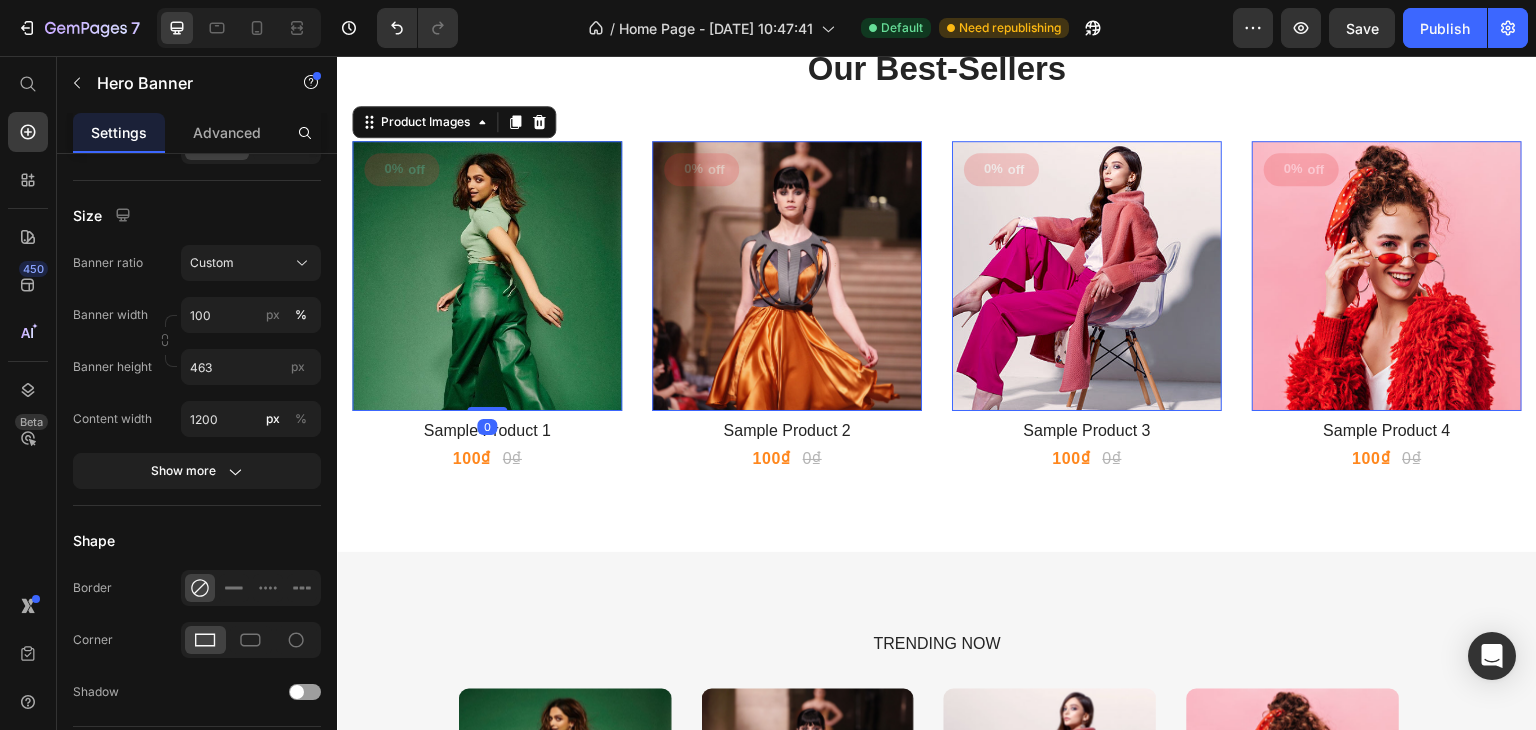 click at bounding box center (487, 276) 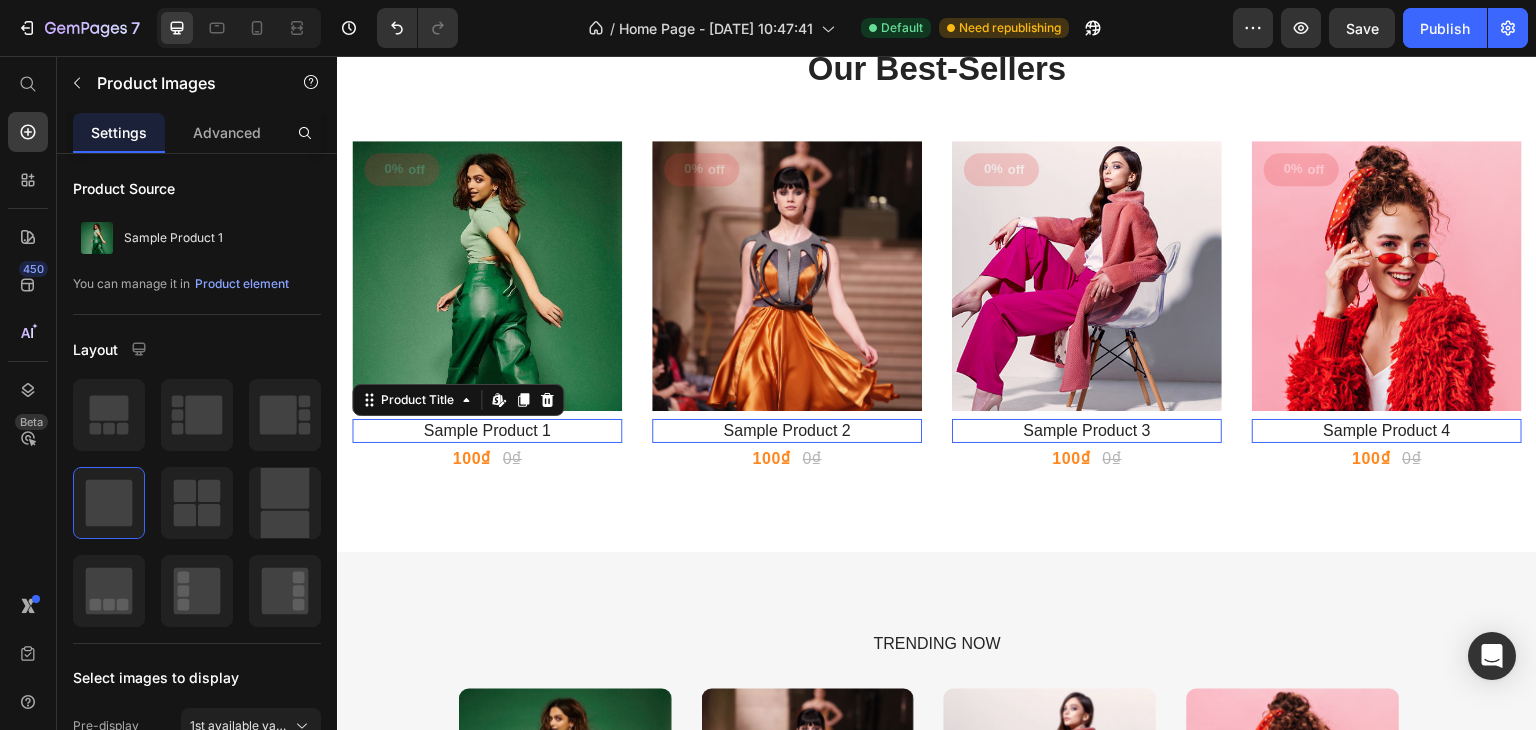 click on "Sample Product 1" at bounding box center (487, 431) 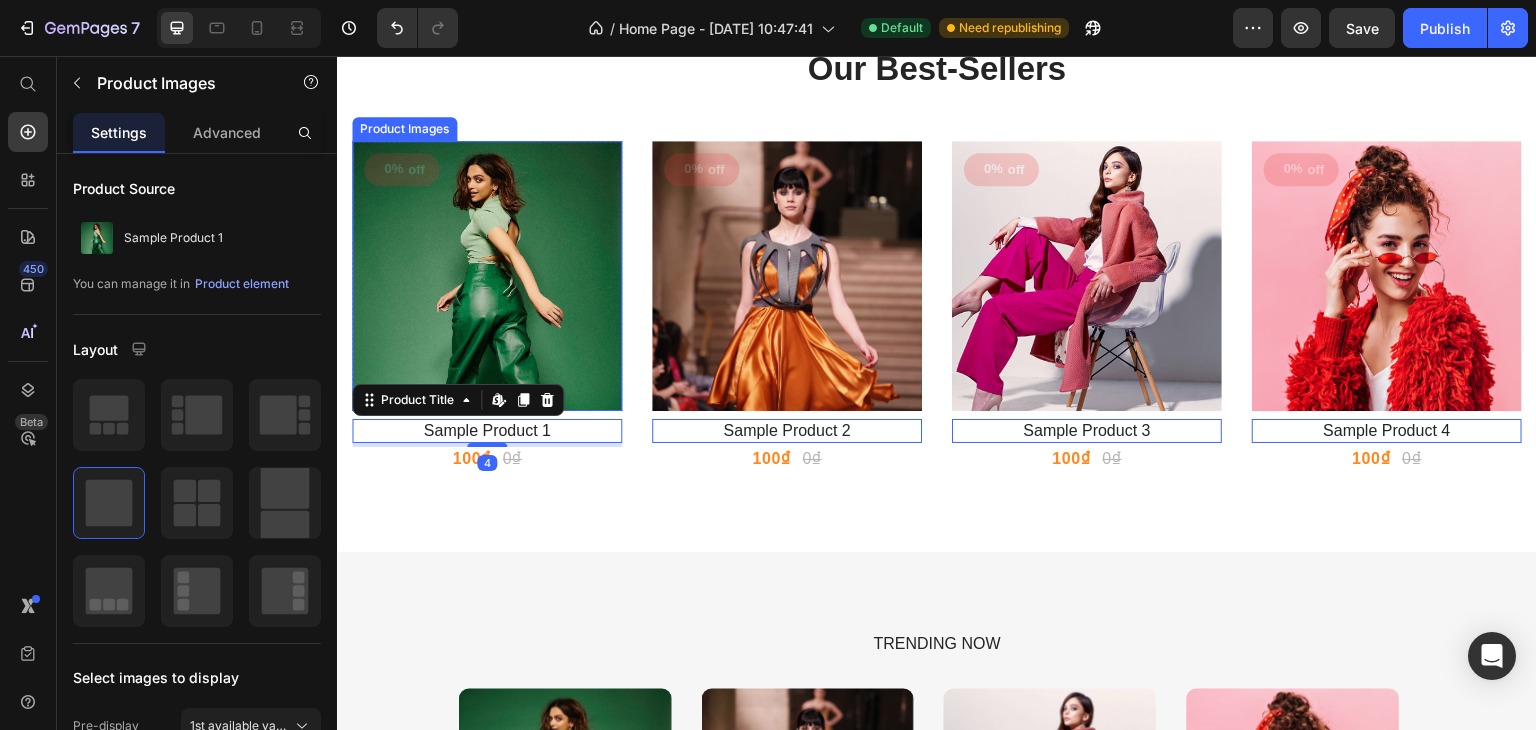 click at bounding box center [487, 276] 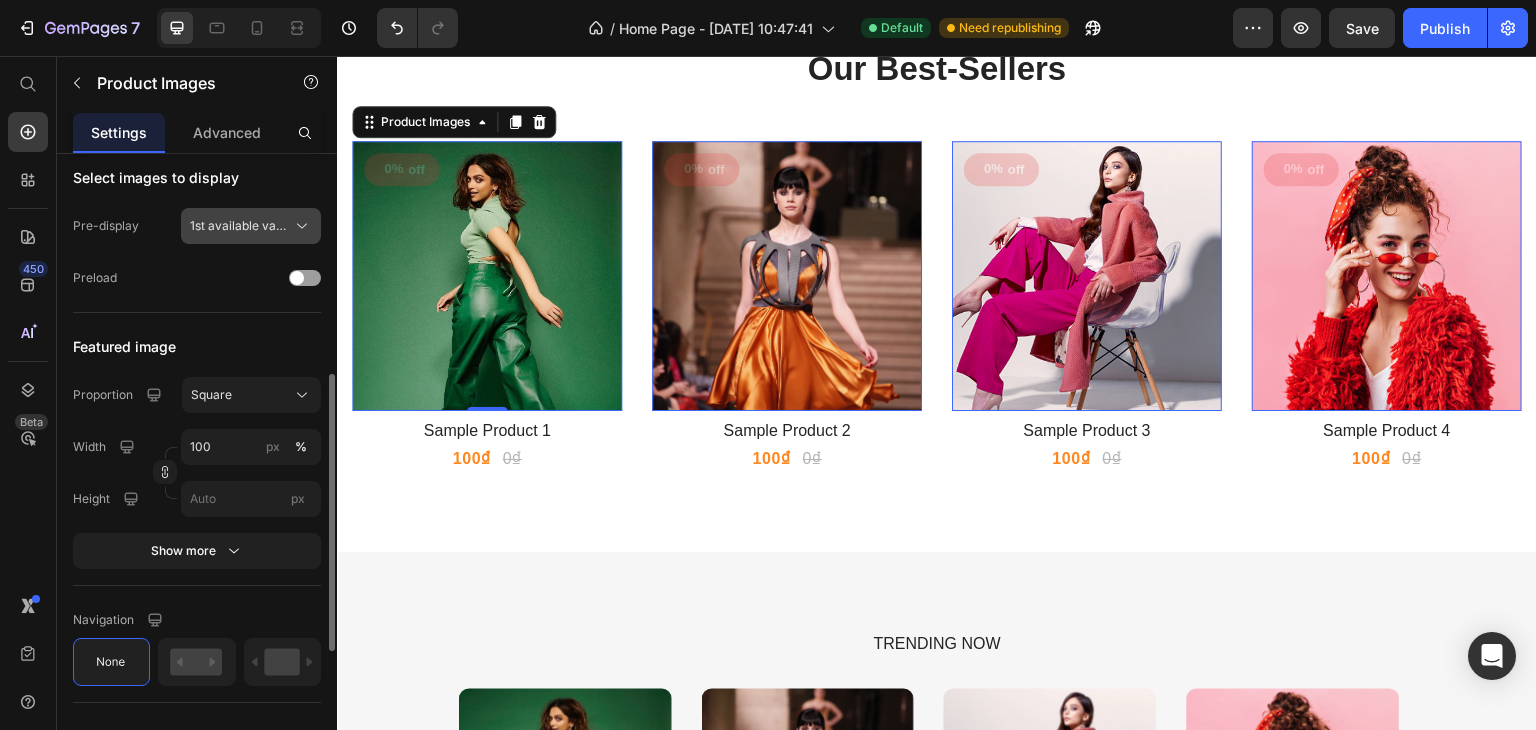 scroll, scrollTop: 600, scrollLeft: 0, axis: vertical 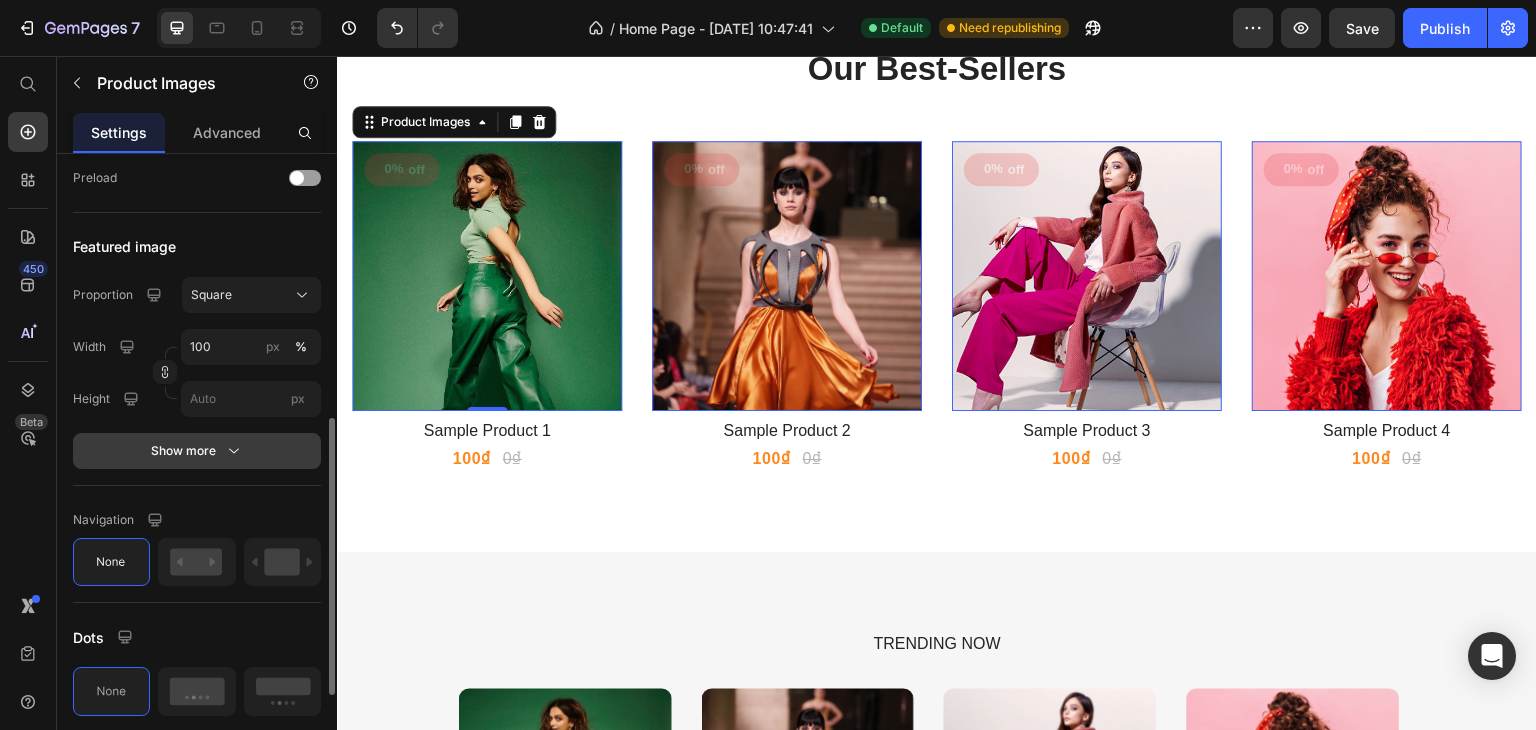 click on "Show more" at bounding box center [197, 451] 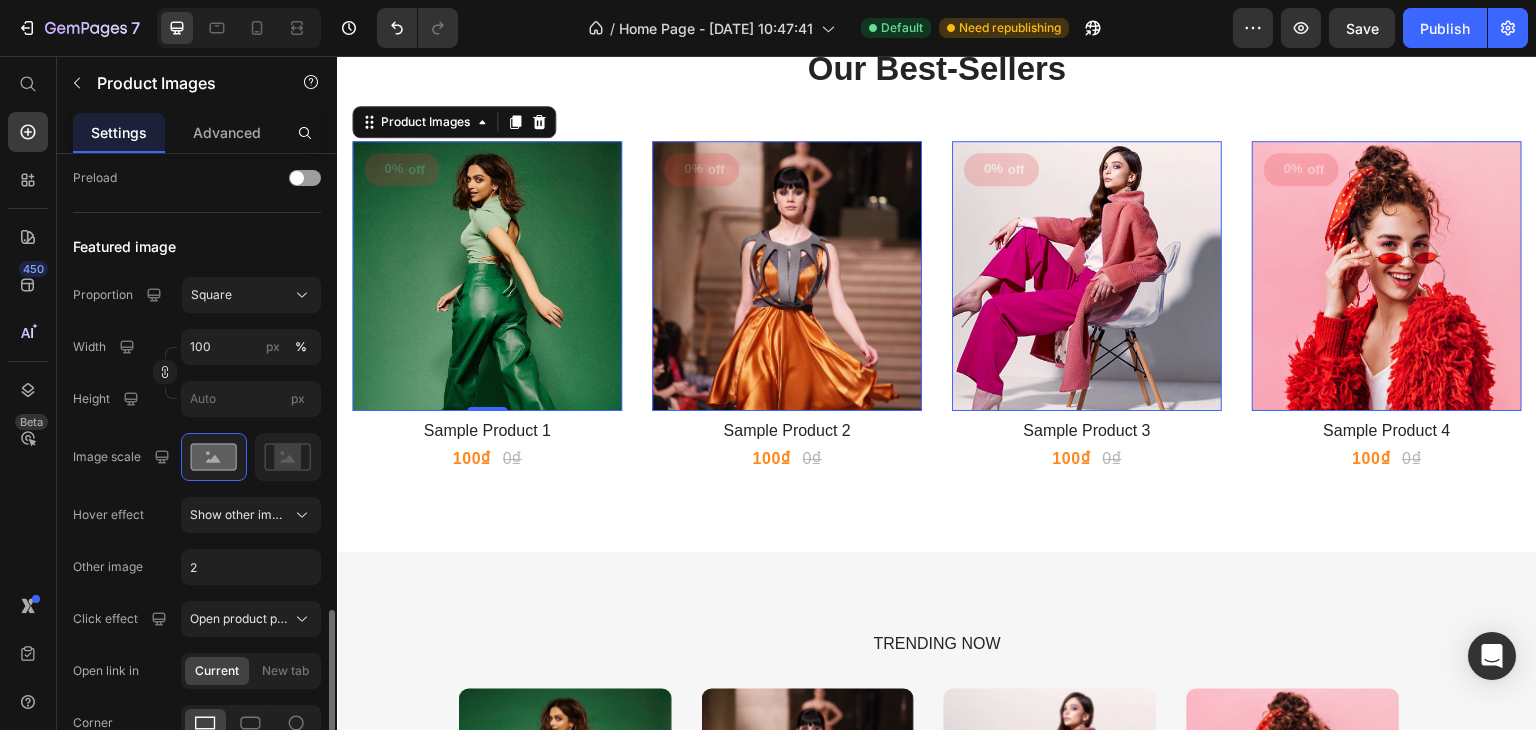 scroll, scrollTop: 800, scrollLeft: 0, axis: vertical 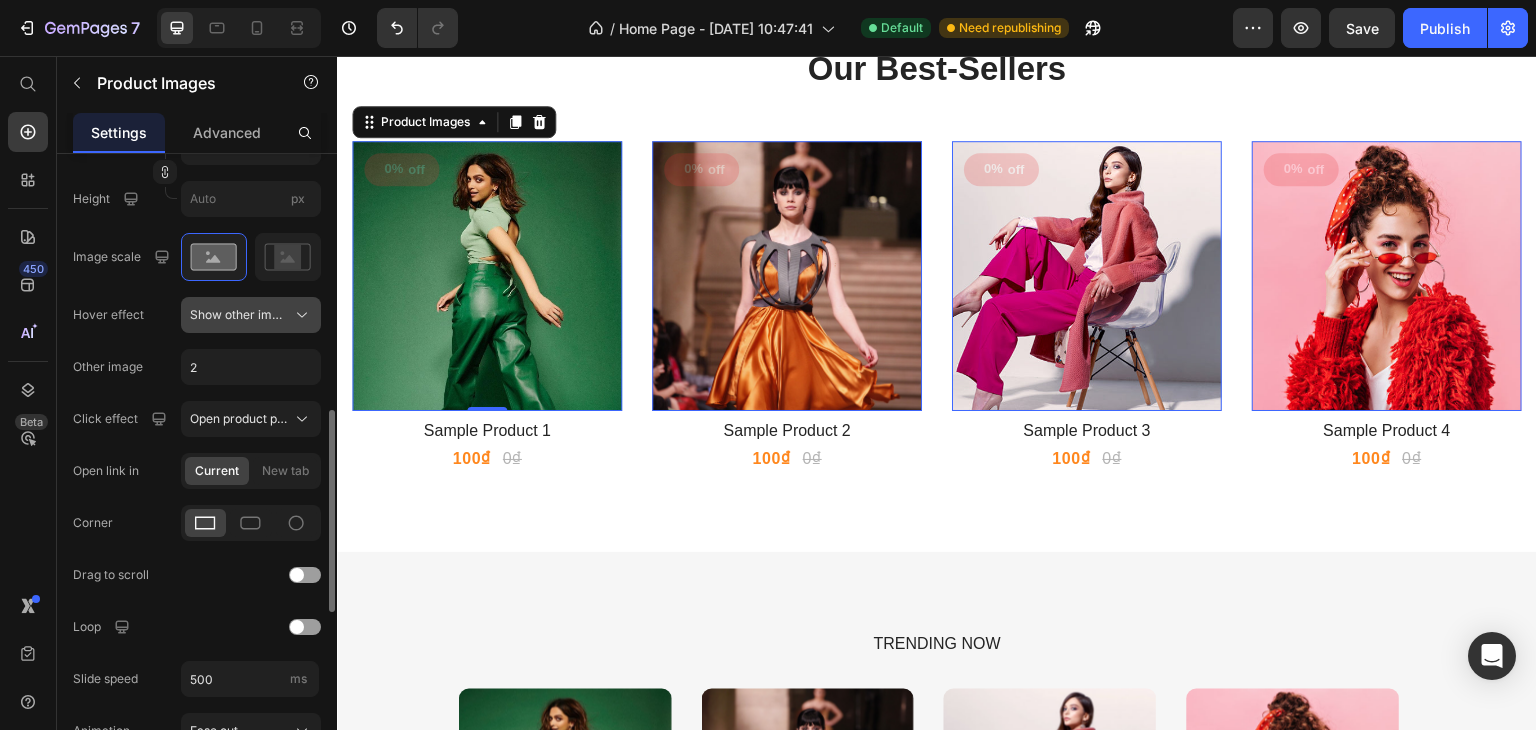 click on "Show other image" at bounding box center (239, 315) 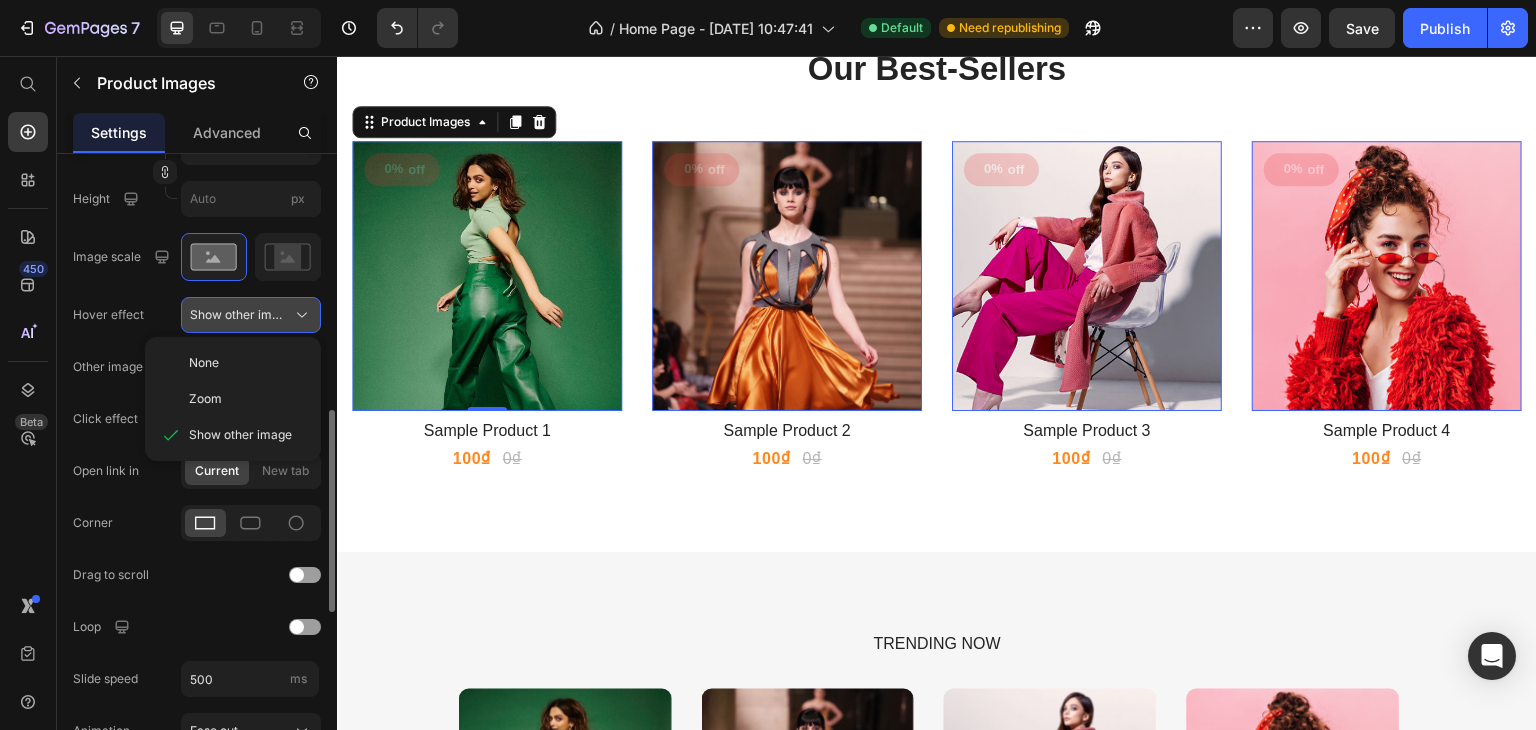 click on "Show other image" at bounding box center [239, 315] 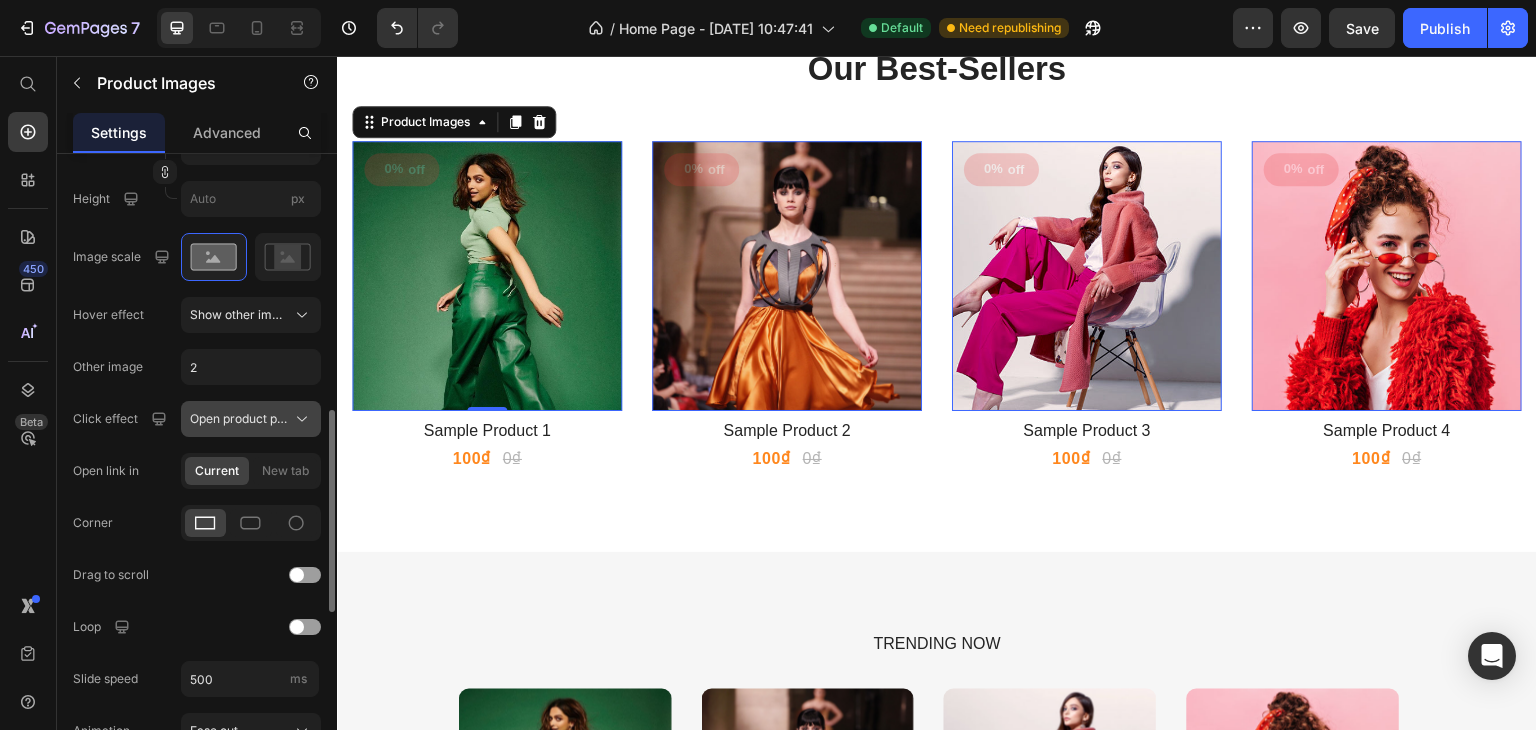 click on "Open product page" at bounding box center (239, 419) 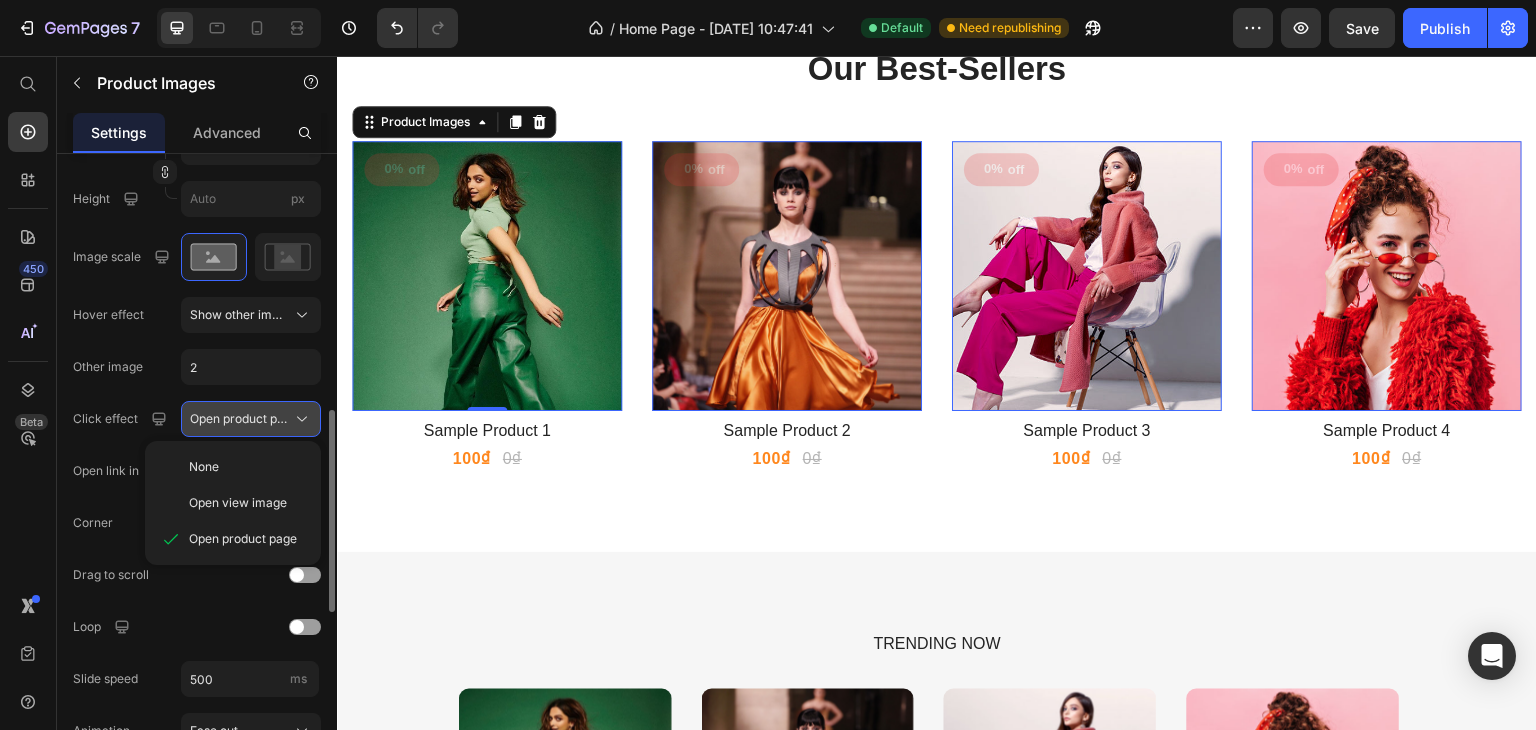 click on "Open product page" at bounding box center [239, 419] 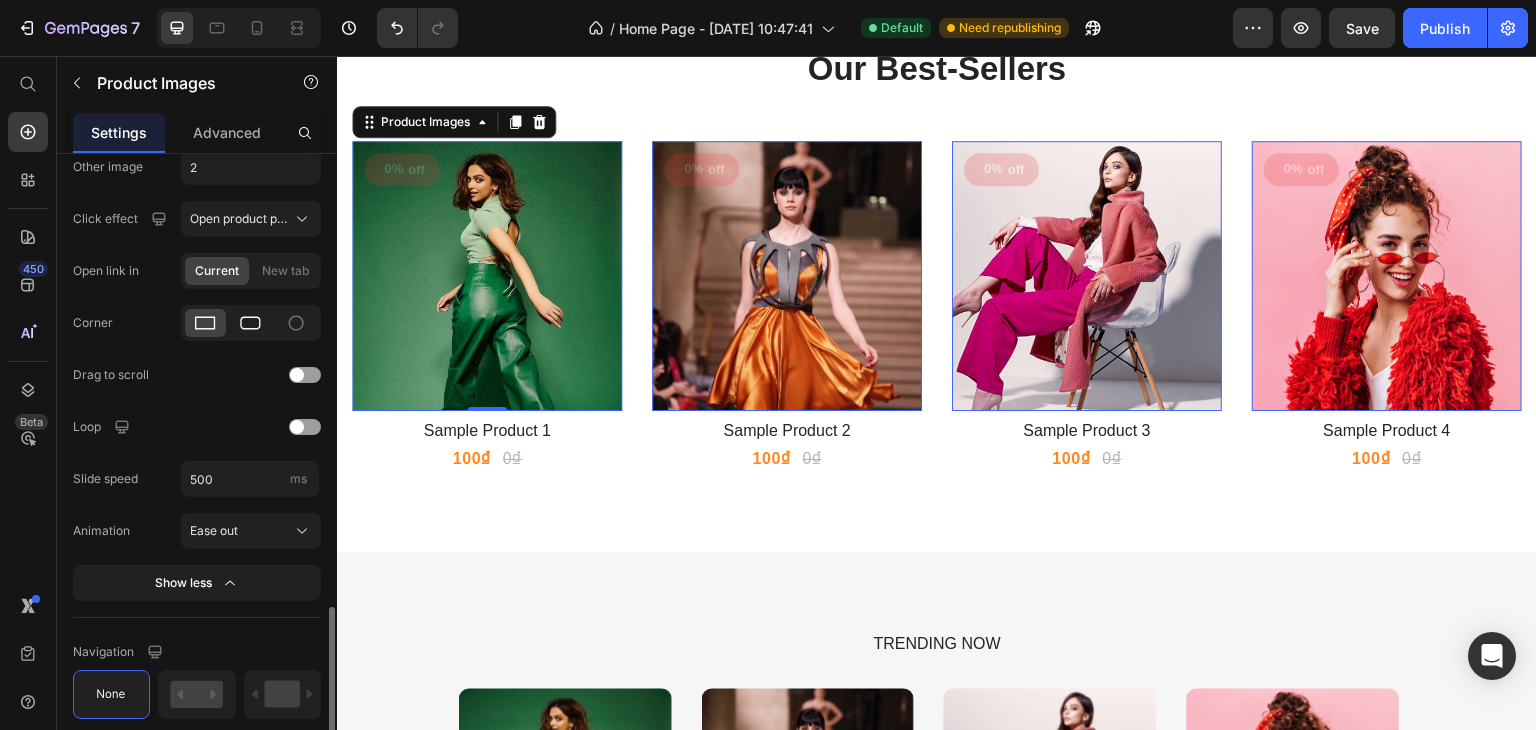 scroll, scrollTop: 1100, scrollLeft: 0, axis: vertical 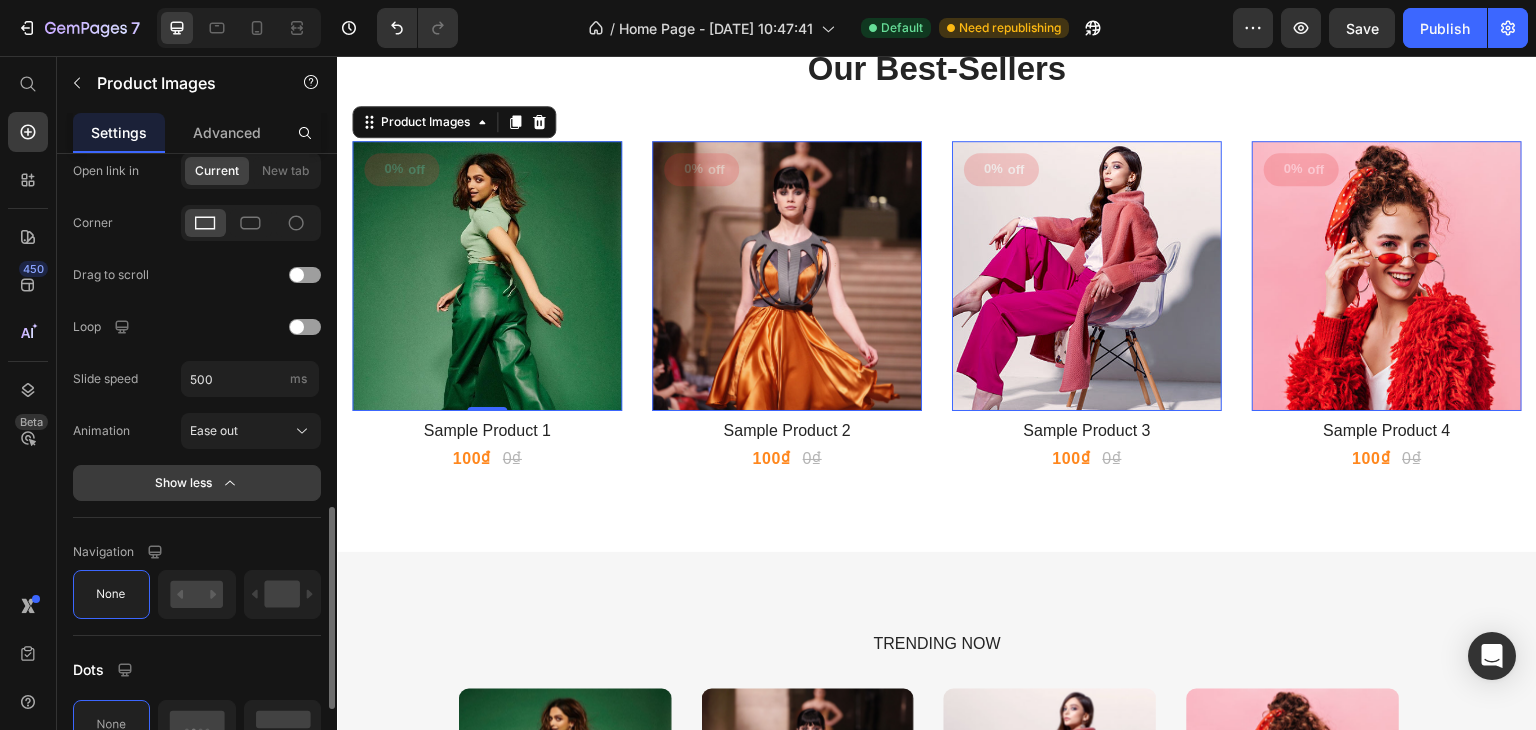 click on "Show less" at bounding box center (197, 483) 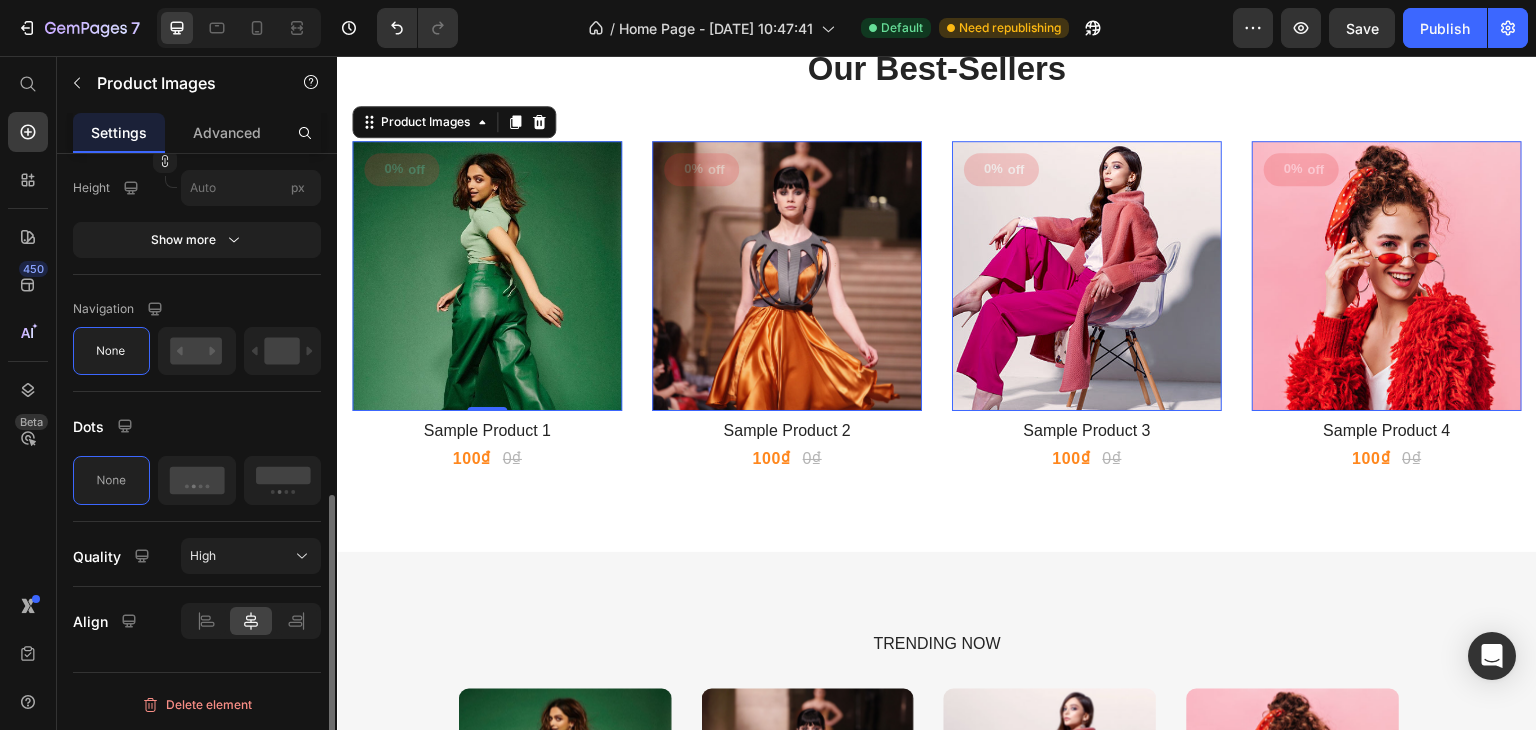 scroll, scrollTop: 800, scrollLeft: 0, axis: vertical 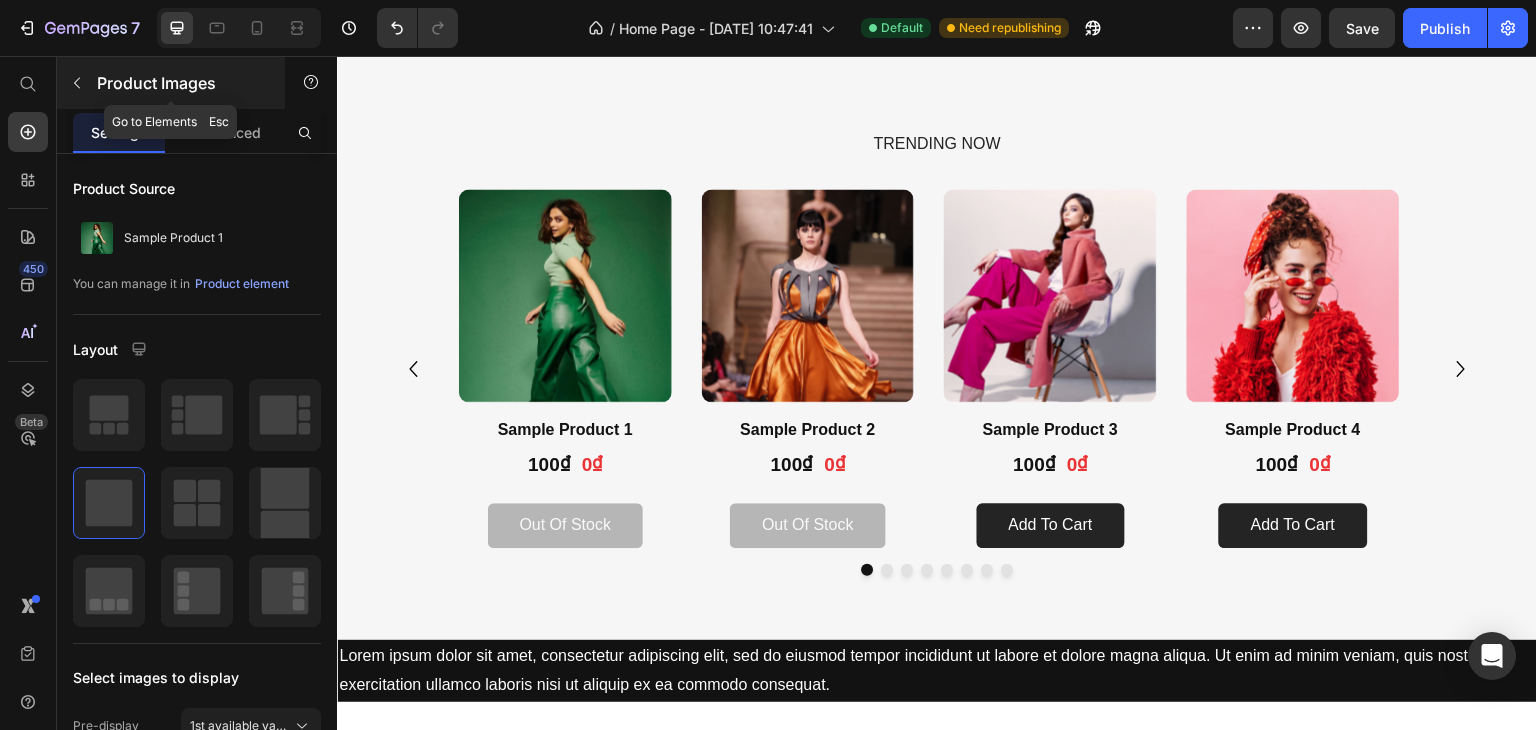 click at bounding box center (77, 83) 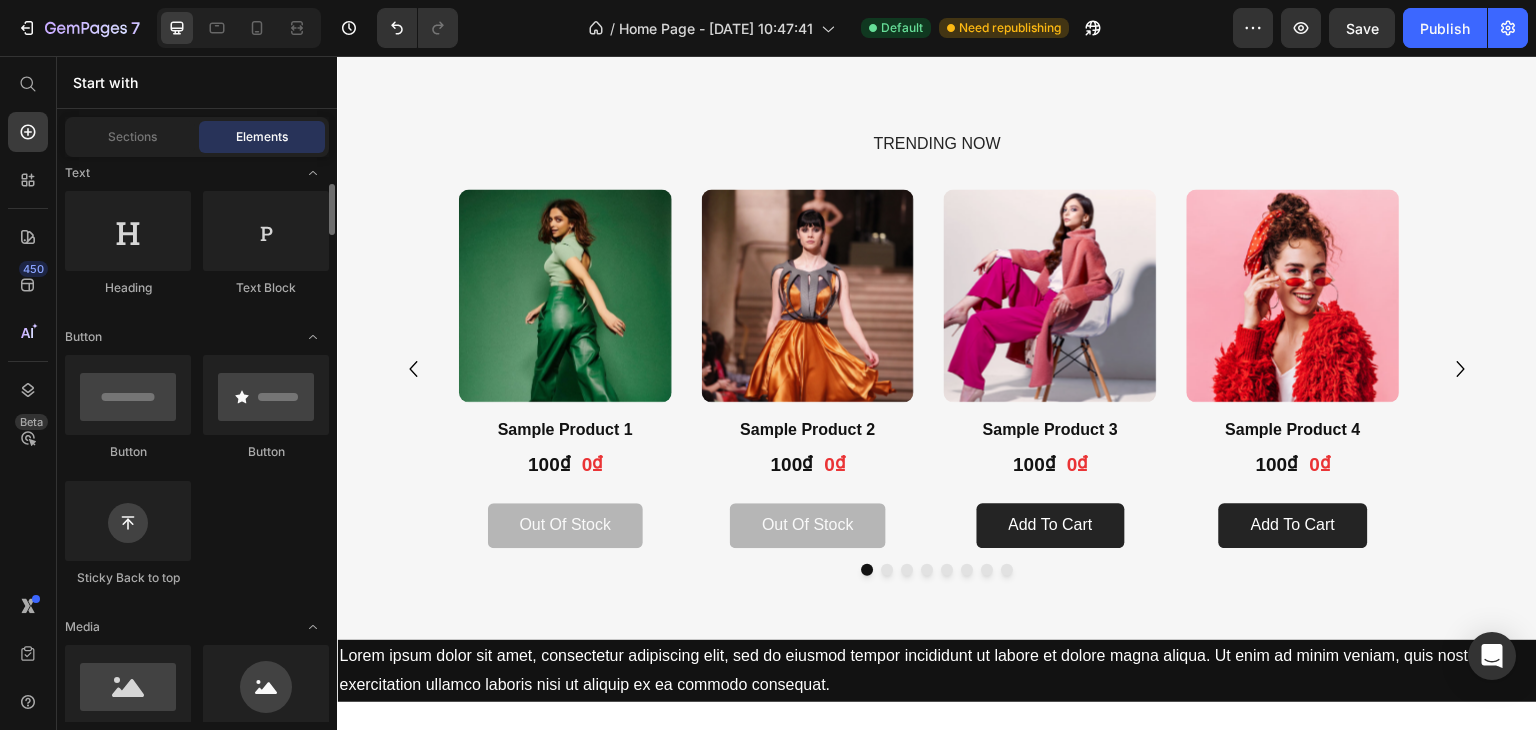 scroll, scrollTop: 200, scrollLeft: 0, axis: vertical 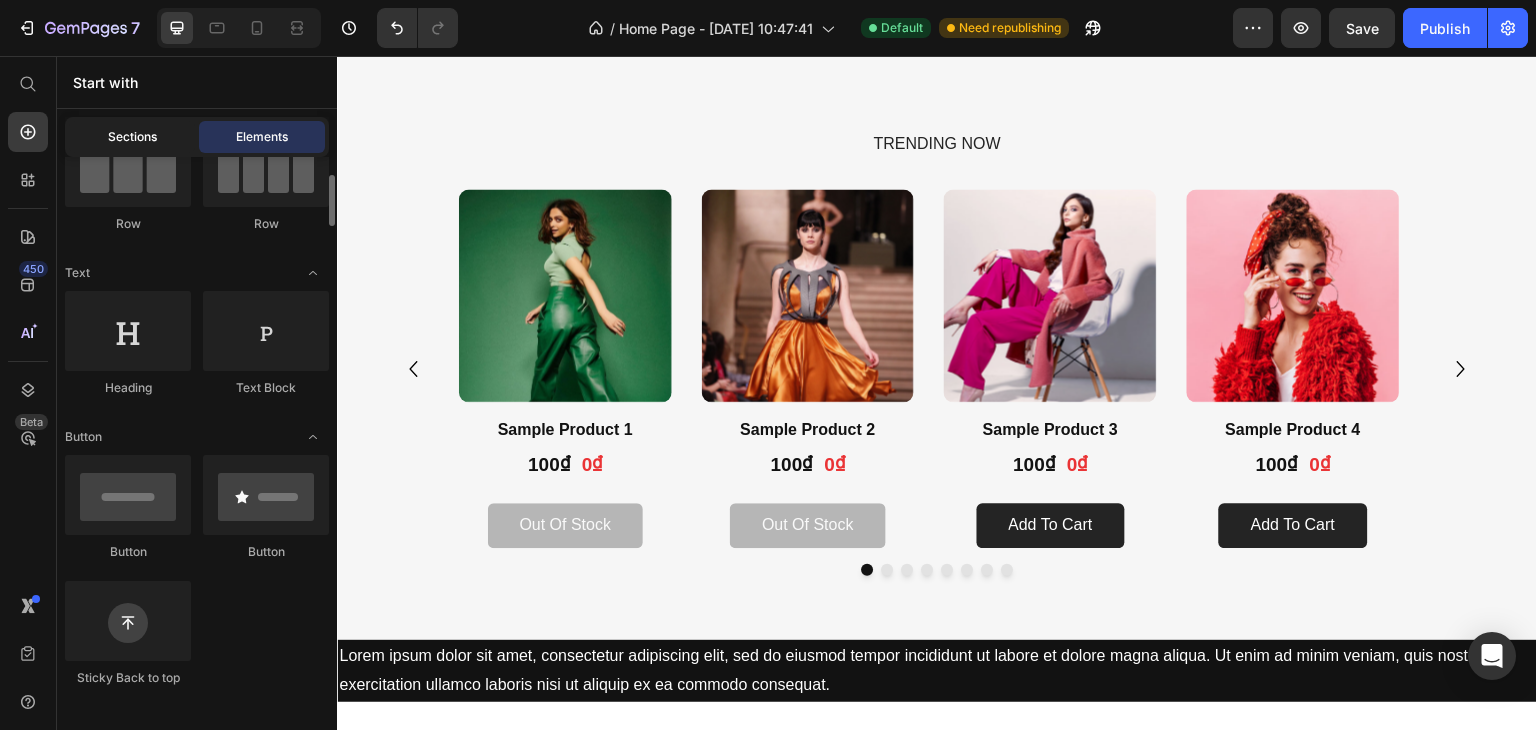 click on "Sections" 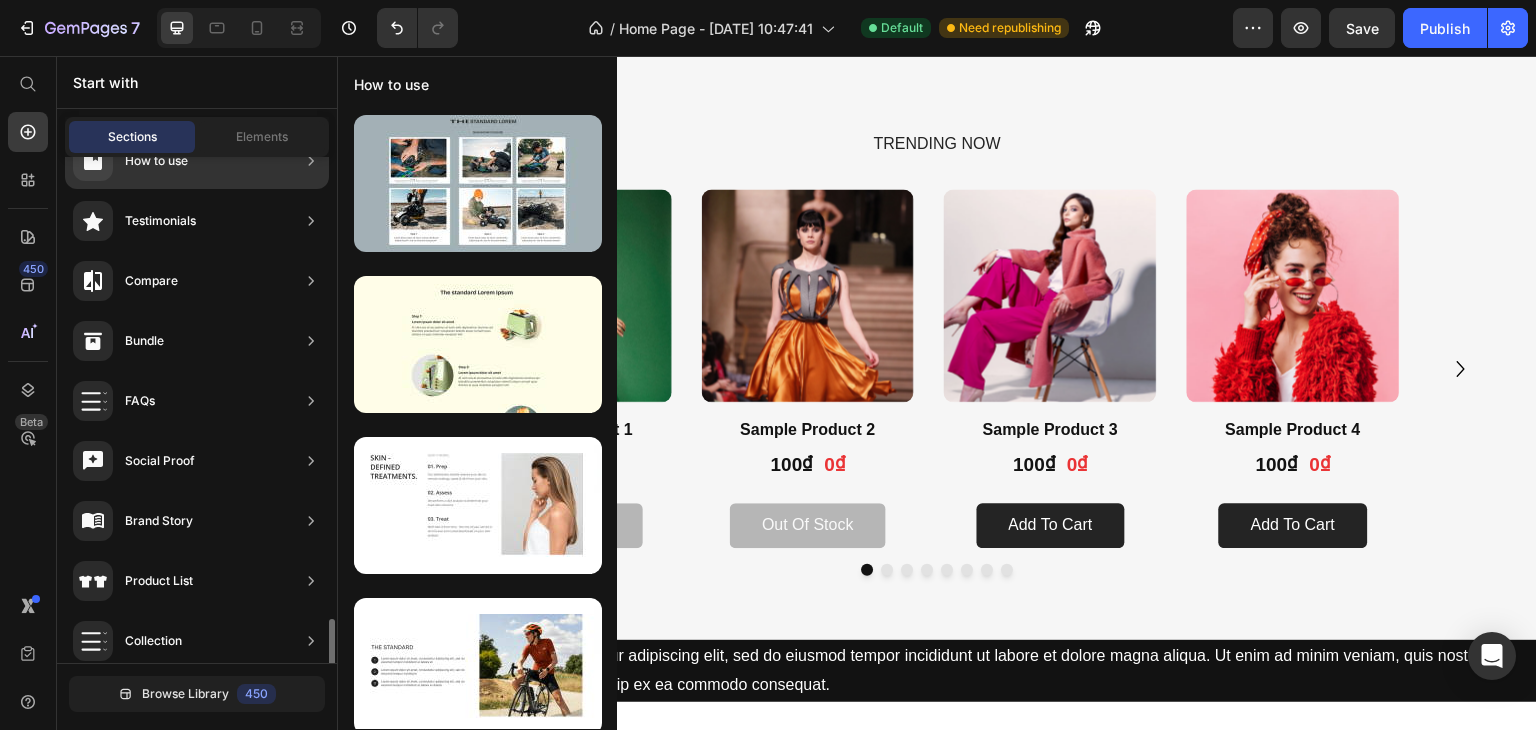 scroll, scrollTop: 654, scrollLeft: 0, axis: vertical 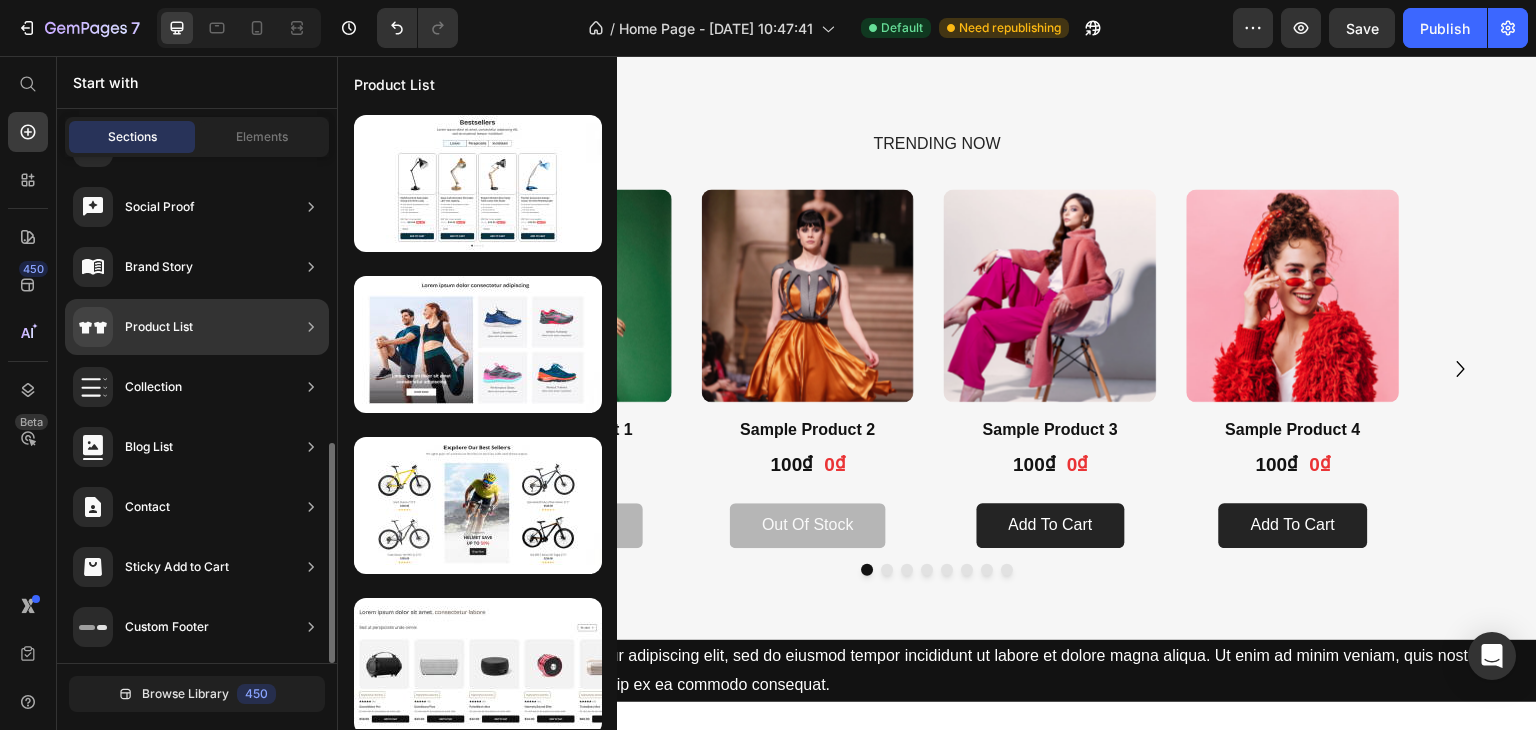 click on "Product List" at bounding box center [159, 327] 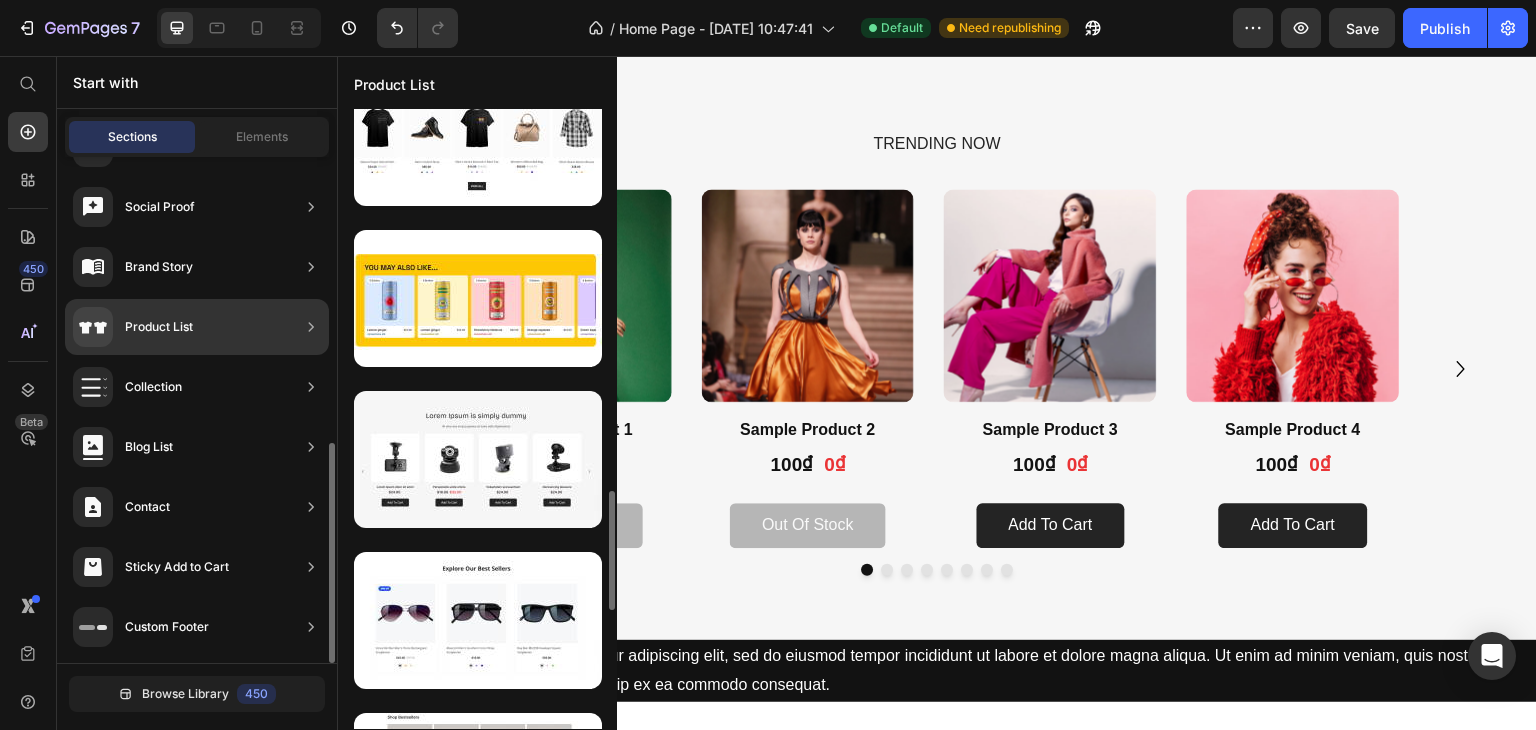 scroll, scrollTop: 172, scrollLeft: 0, axis: vertical 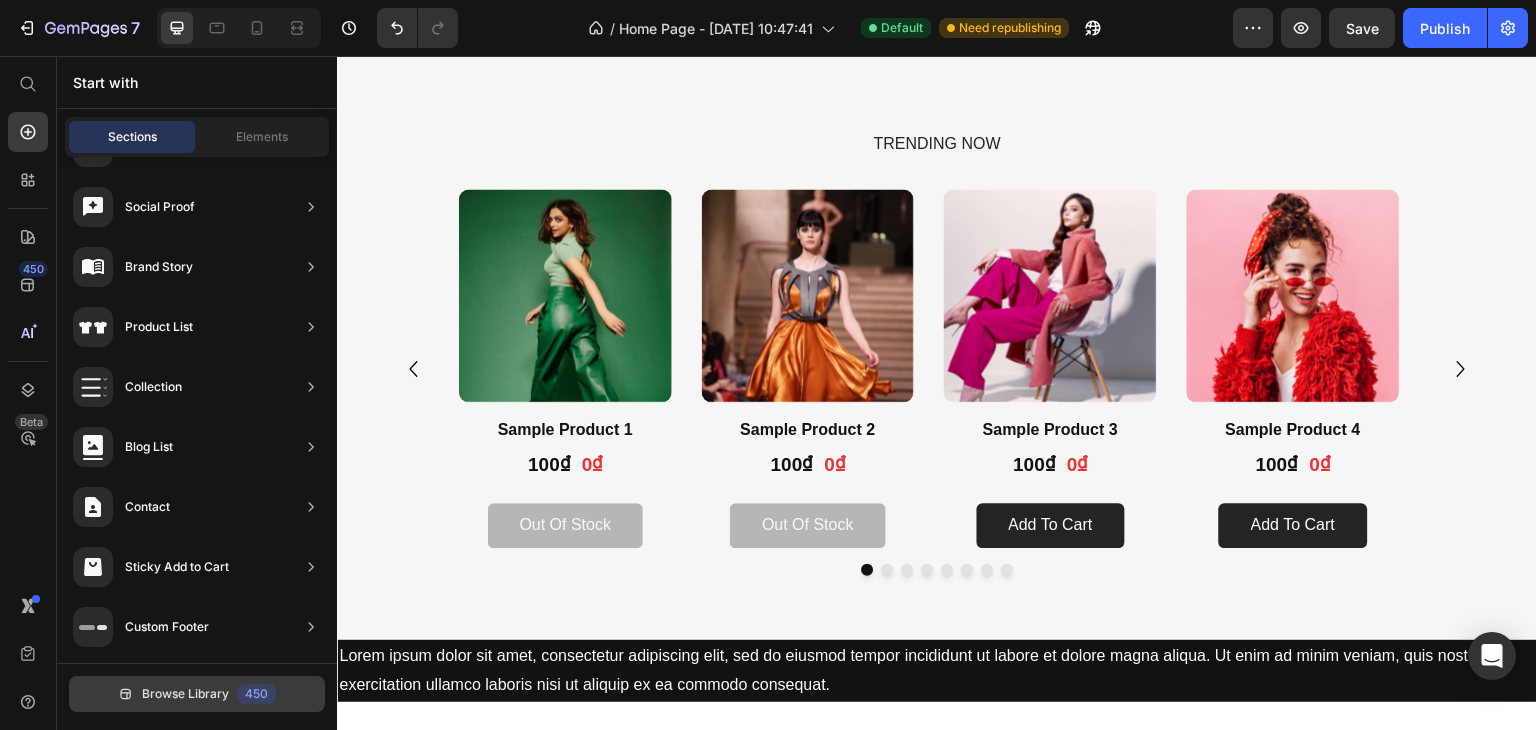 click on "Browse Library 450" at bounding box center [197, 694] 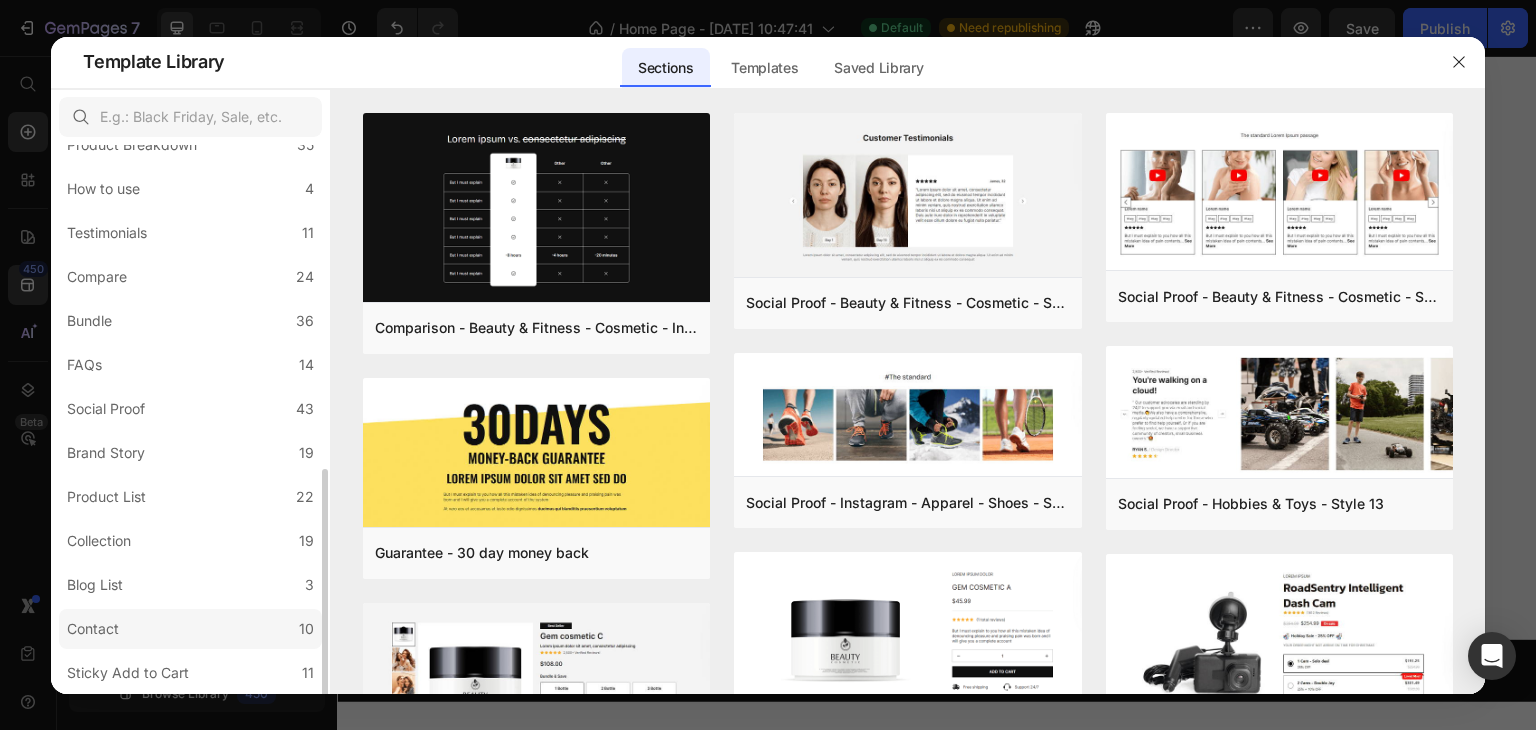 scroll, scrollTop: 431, scrollLeft: 0, axis: vertical 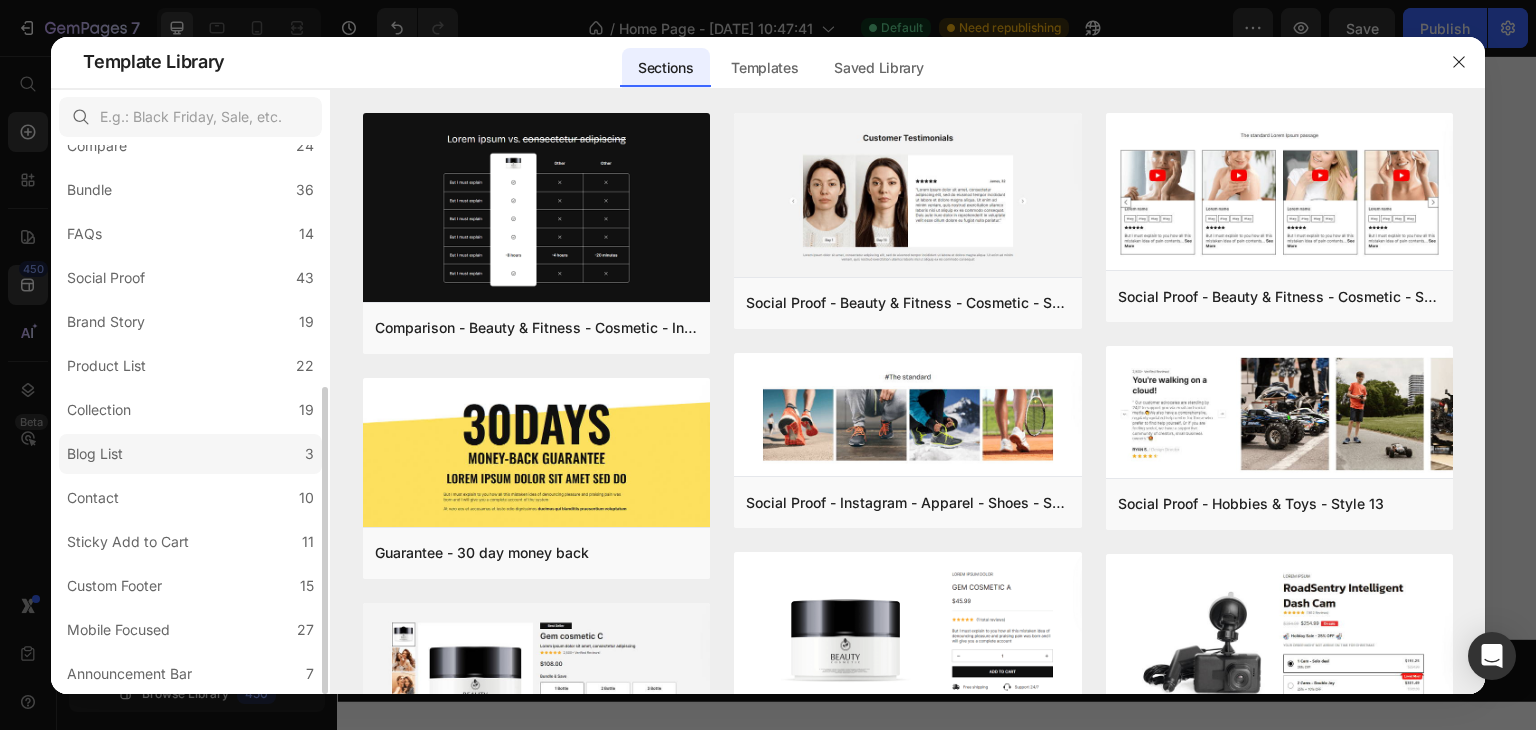 click on "Blog List 3" 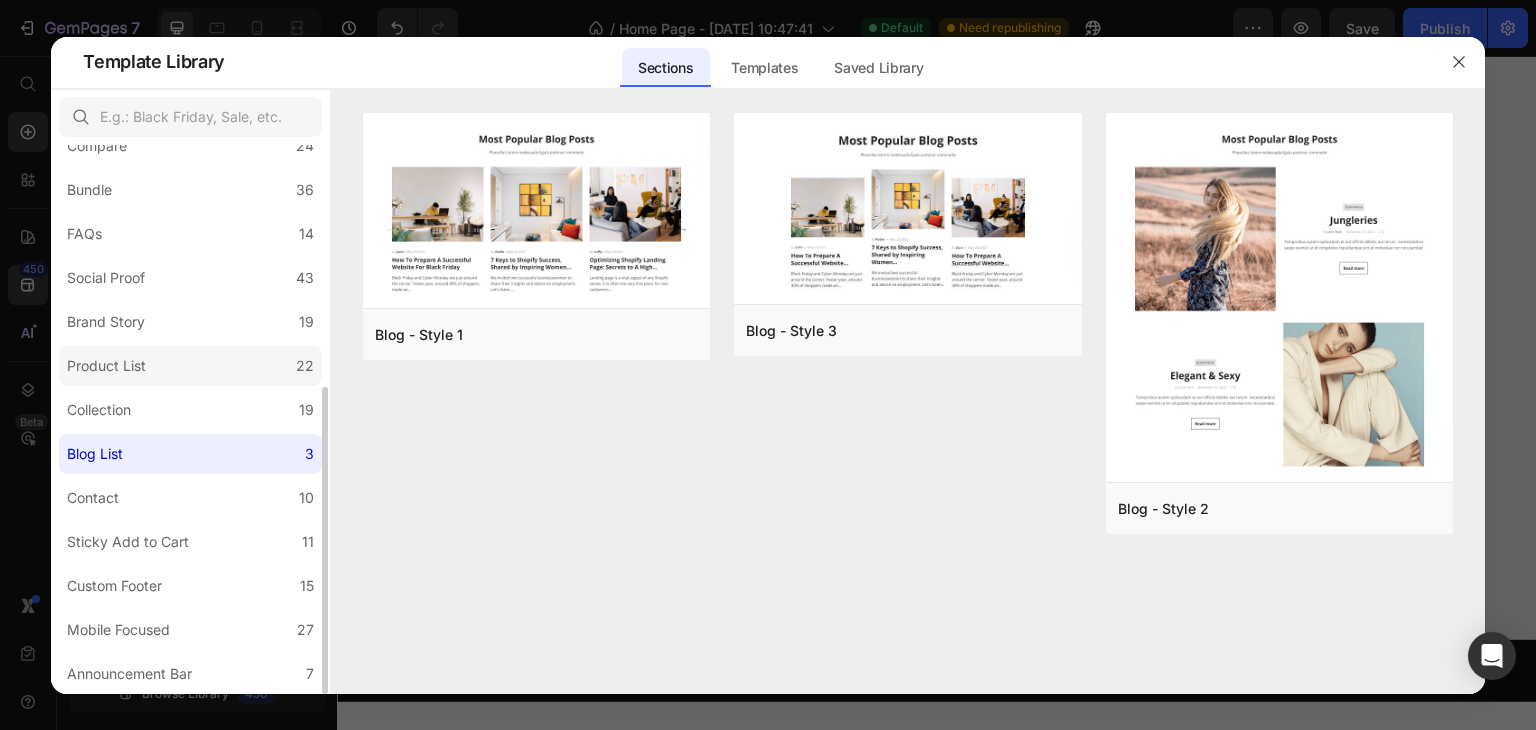 click on "Product List" at bounding box center [110, 366] 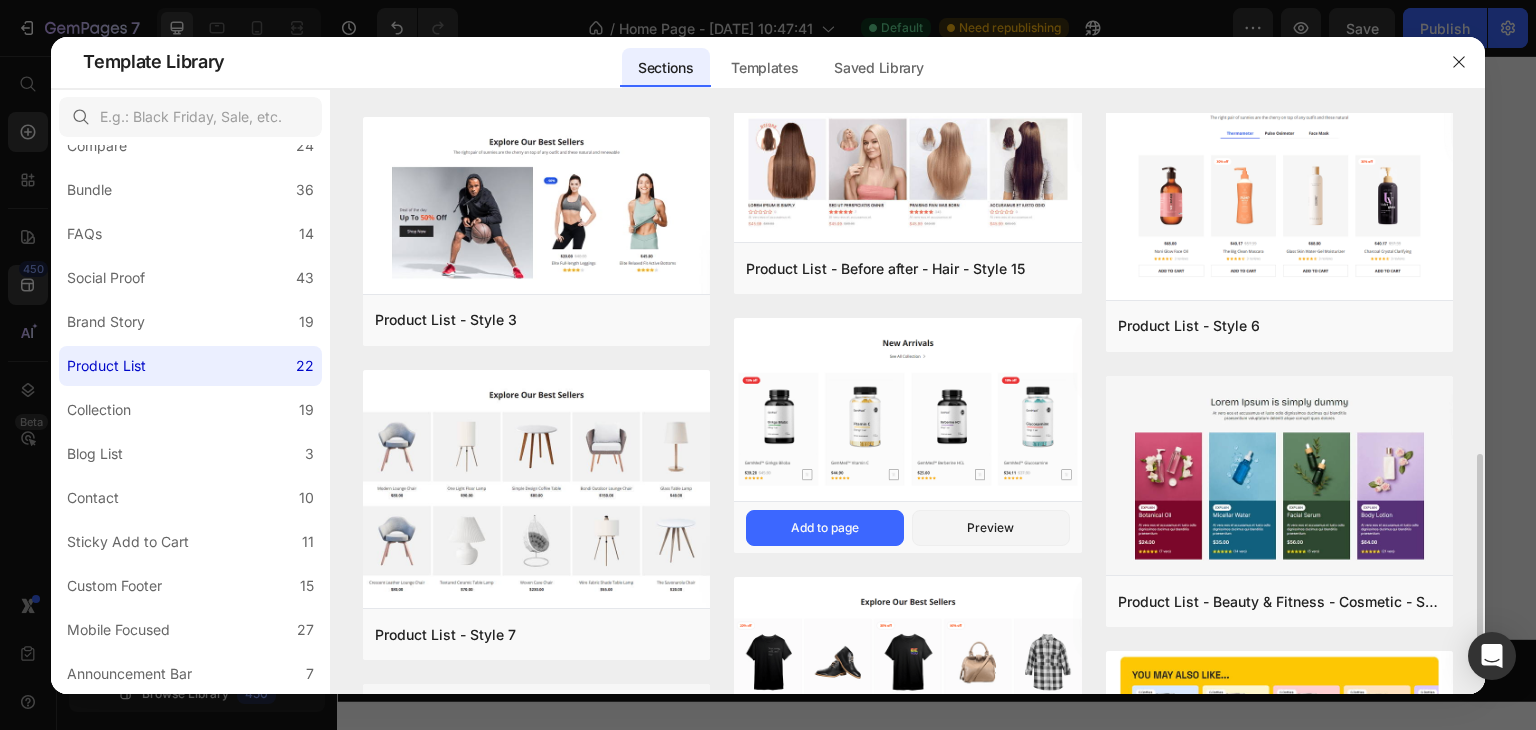 scroll, scrollTop: 800, scrollLeft: 0, axis: vertical 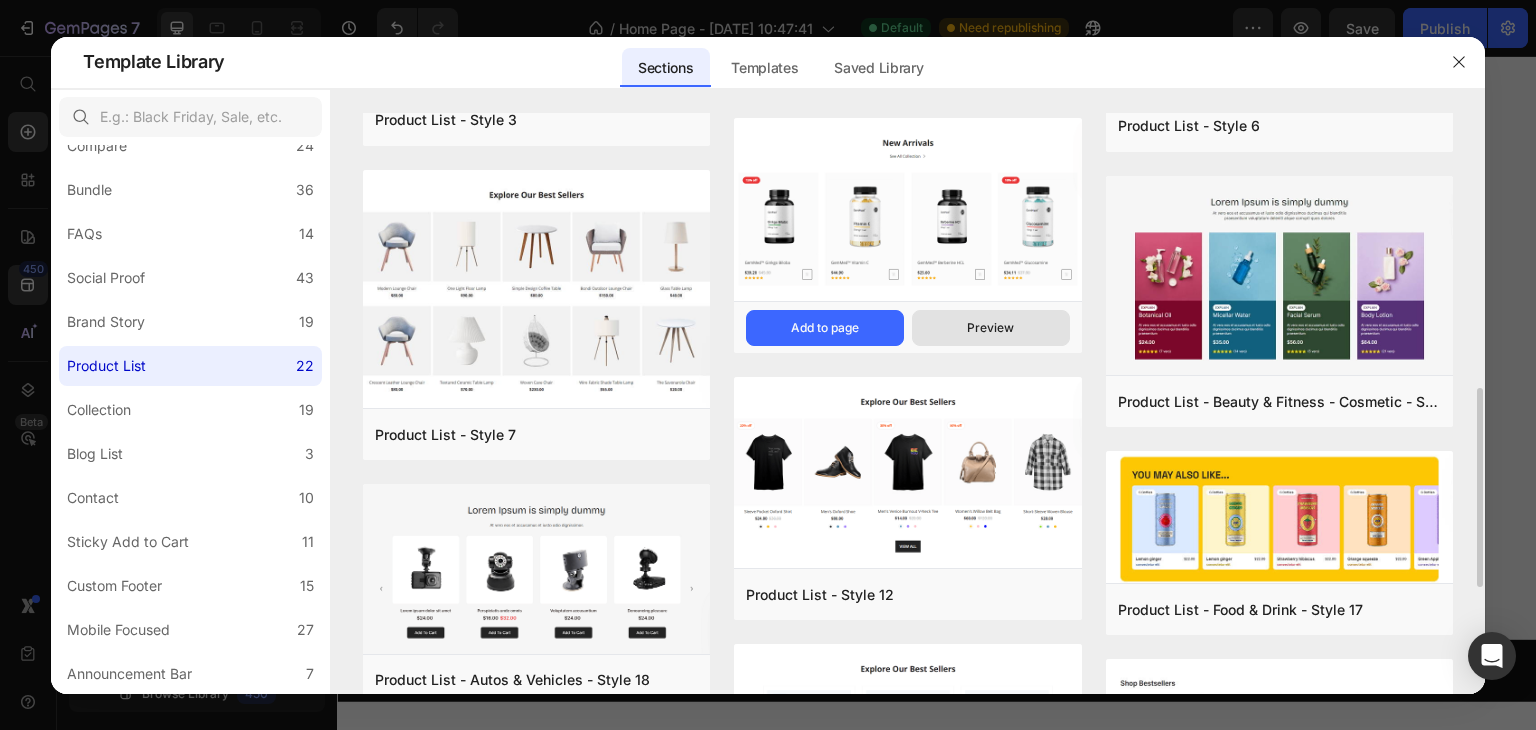 click on "Preview" at bounding box center [991, 328] 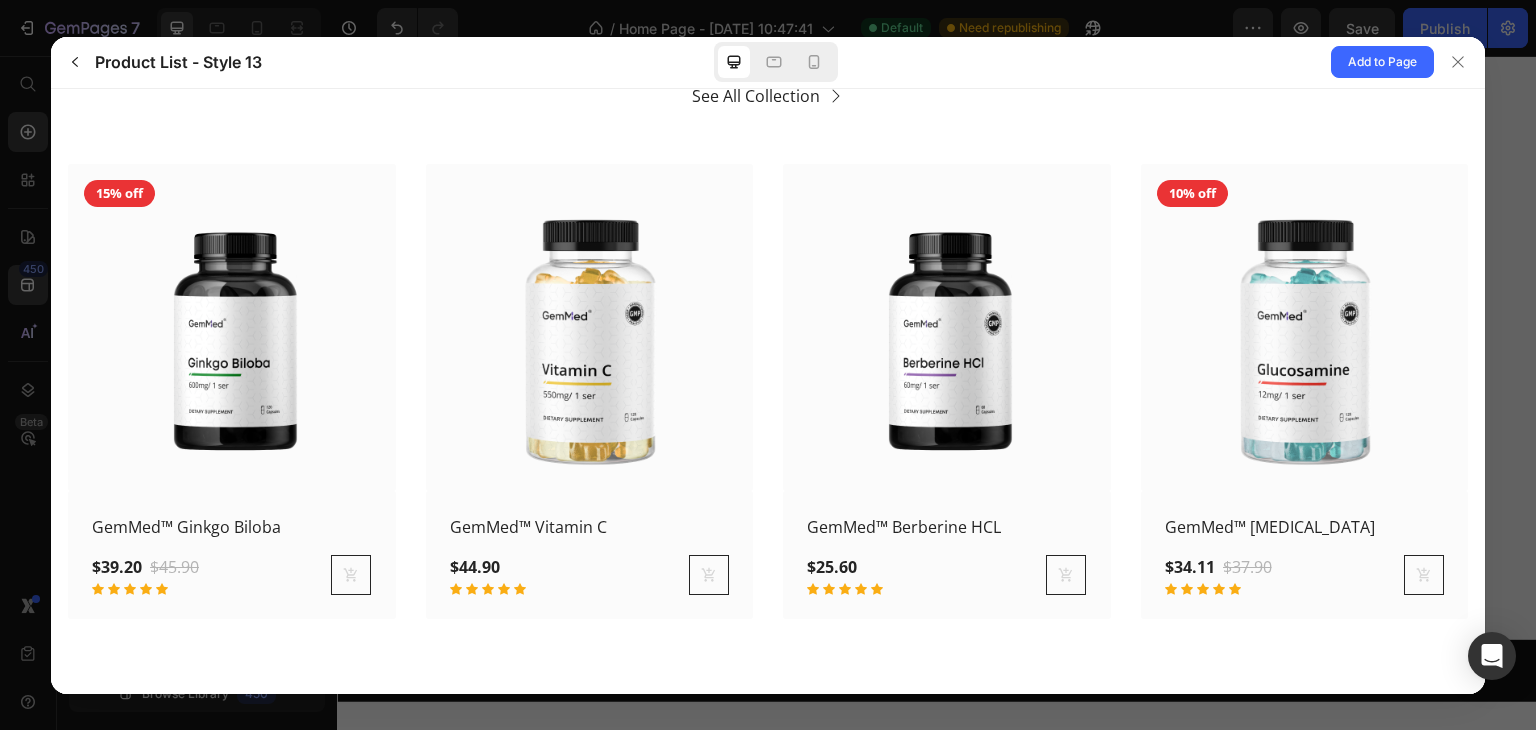 scroll, scrollTop: 150, scrollLeft: 0, axis: vertical 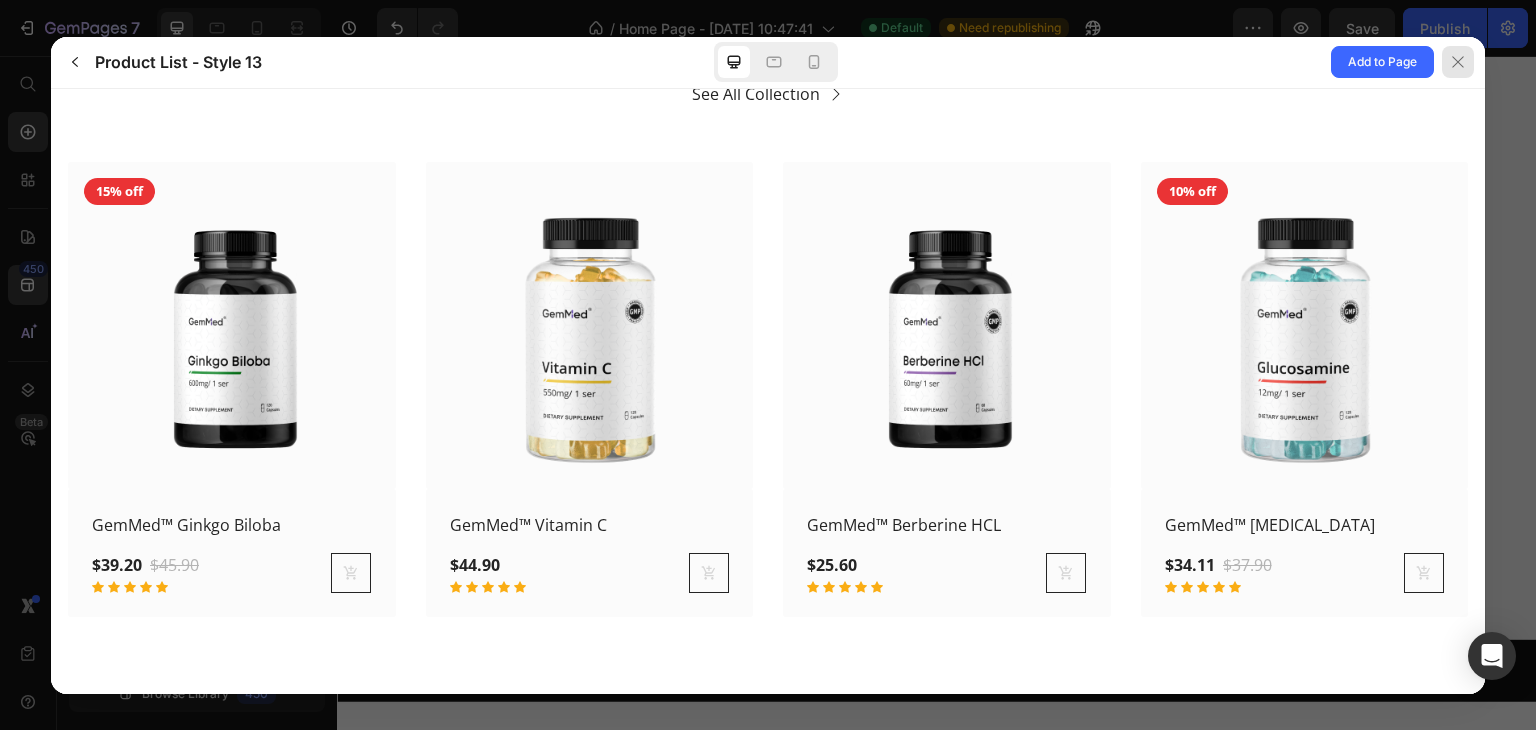click 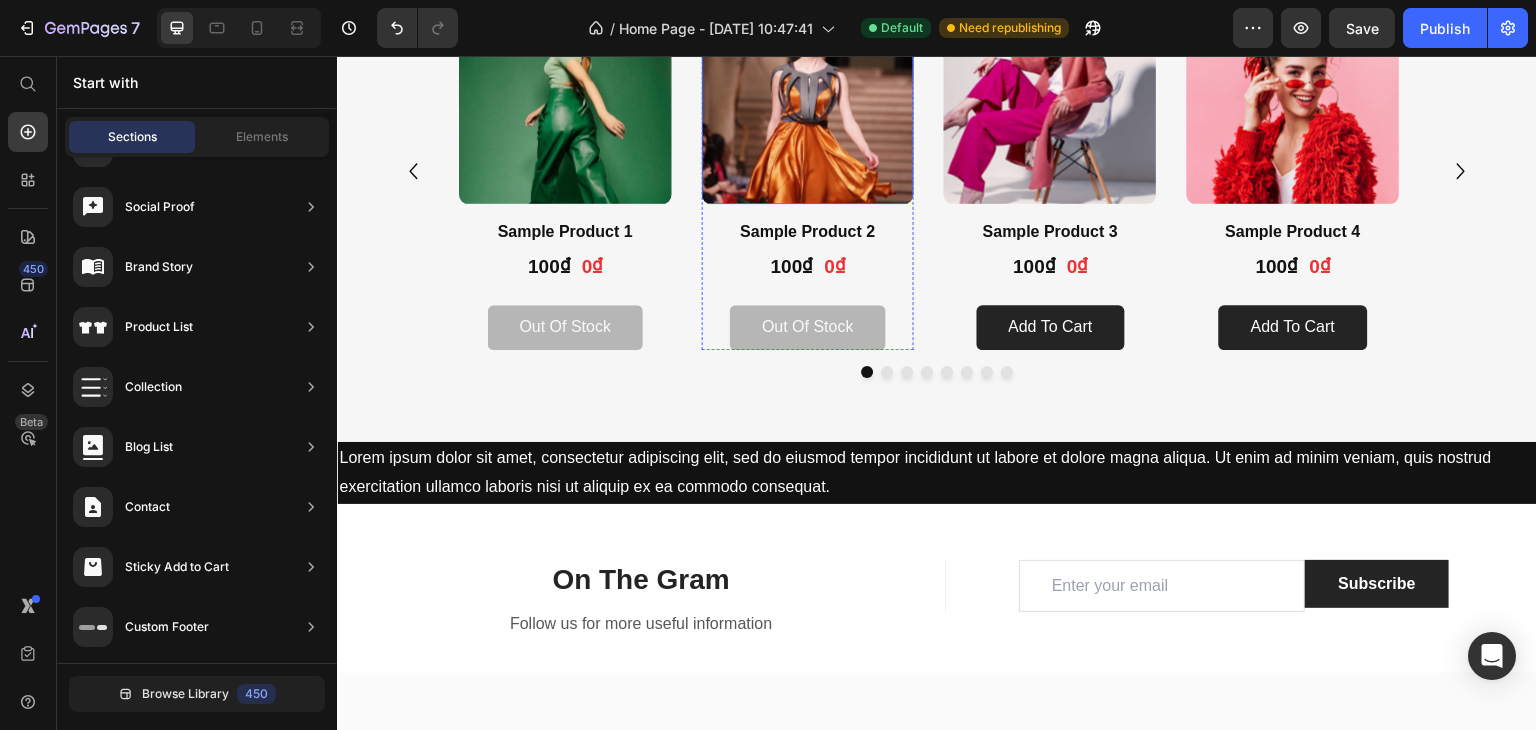 scroll, scrollTop: 1875, scrollLeft: 0, axis: vertical 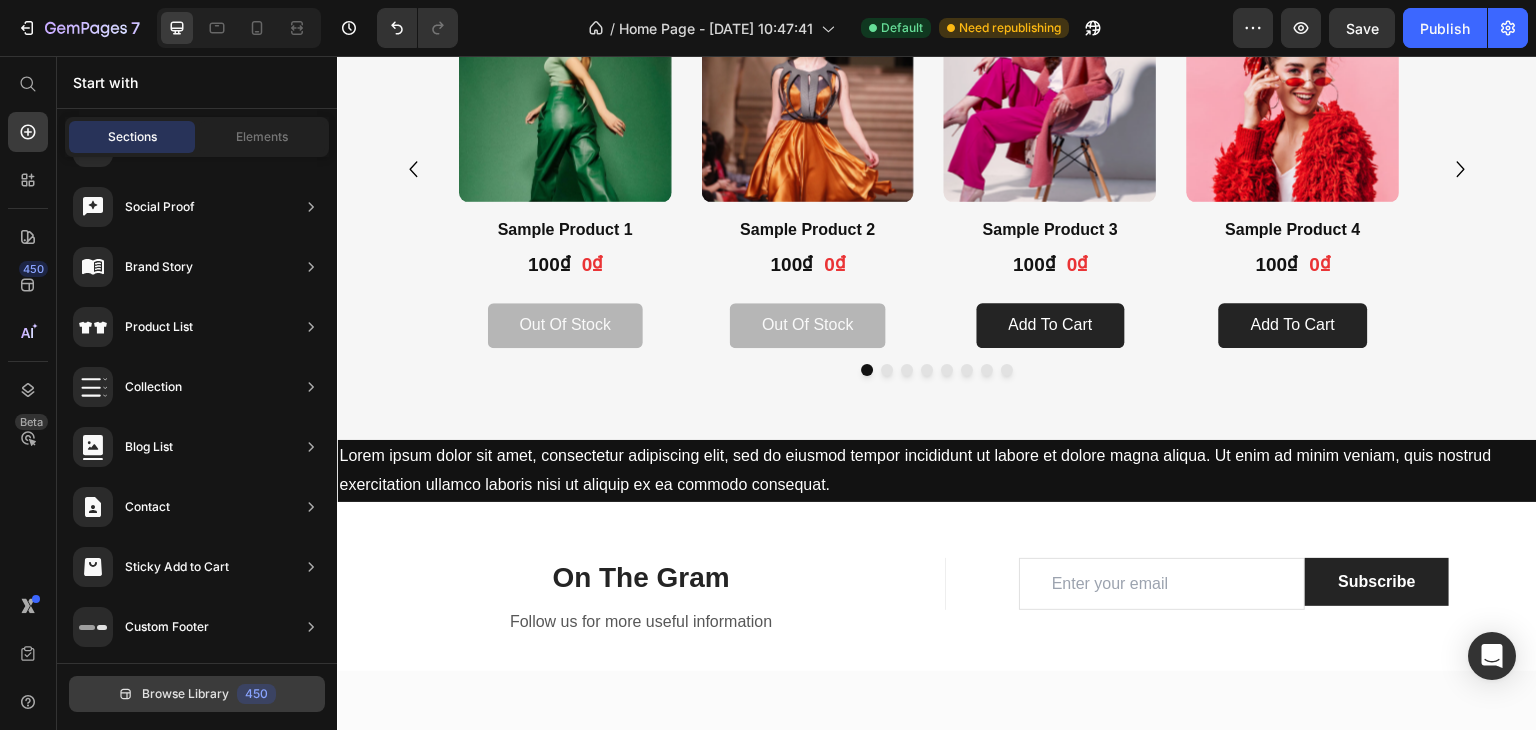 click on "Browse Library 450" at bounding box center (197, 694) 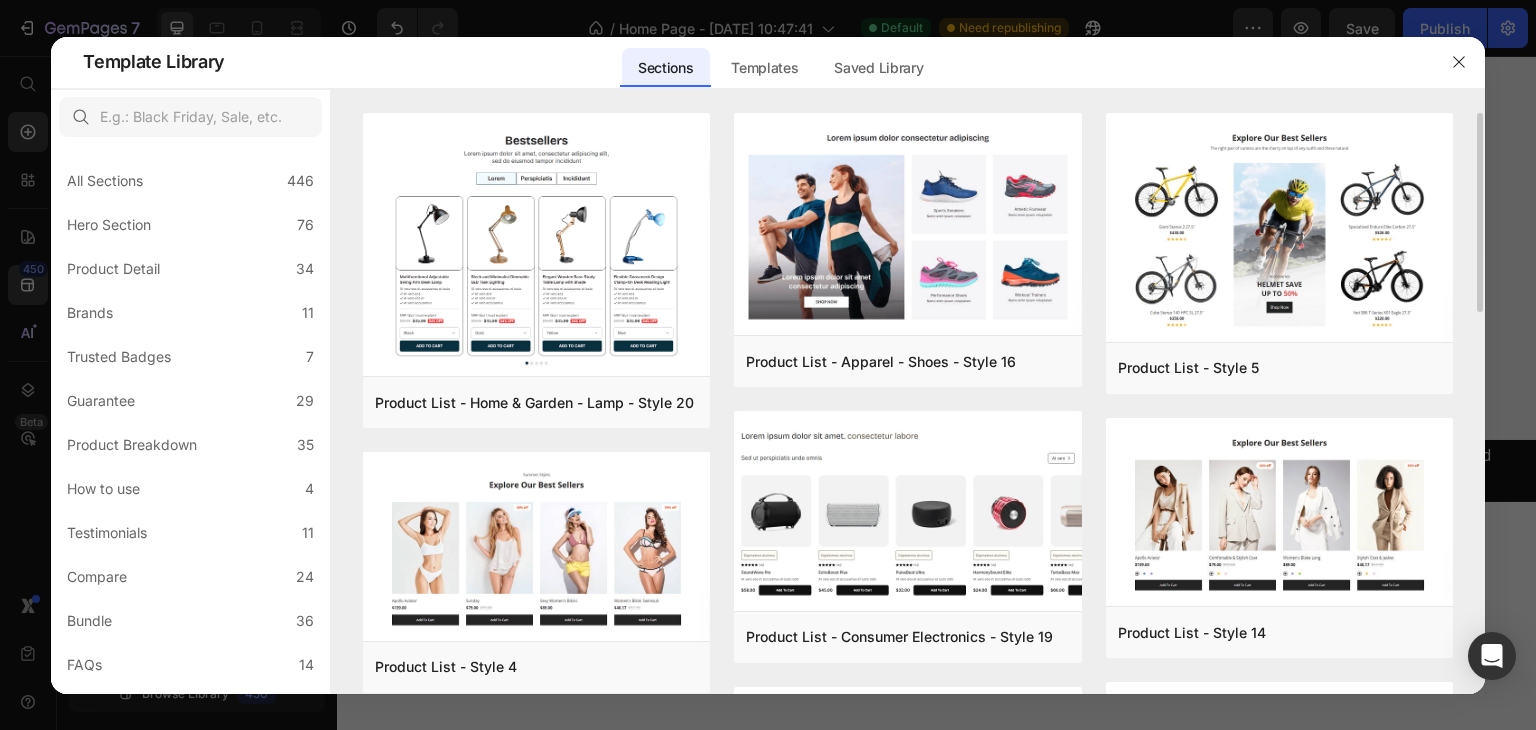 scroll, scrollTop: 200, scrollLeft: 0, axis: vertical 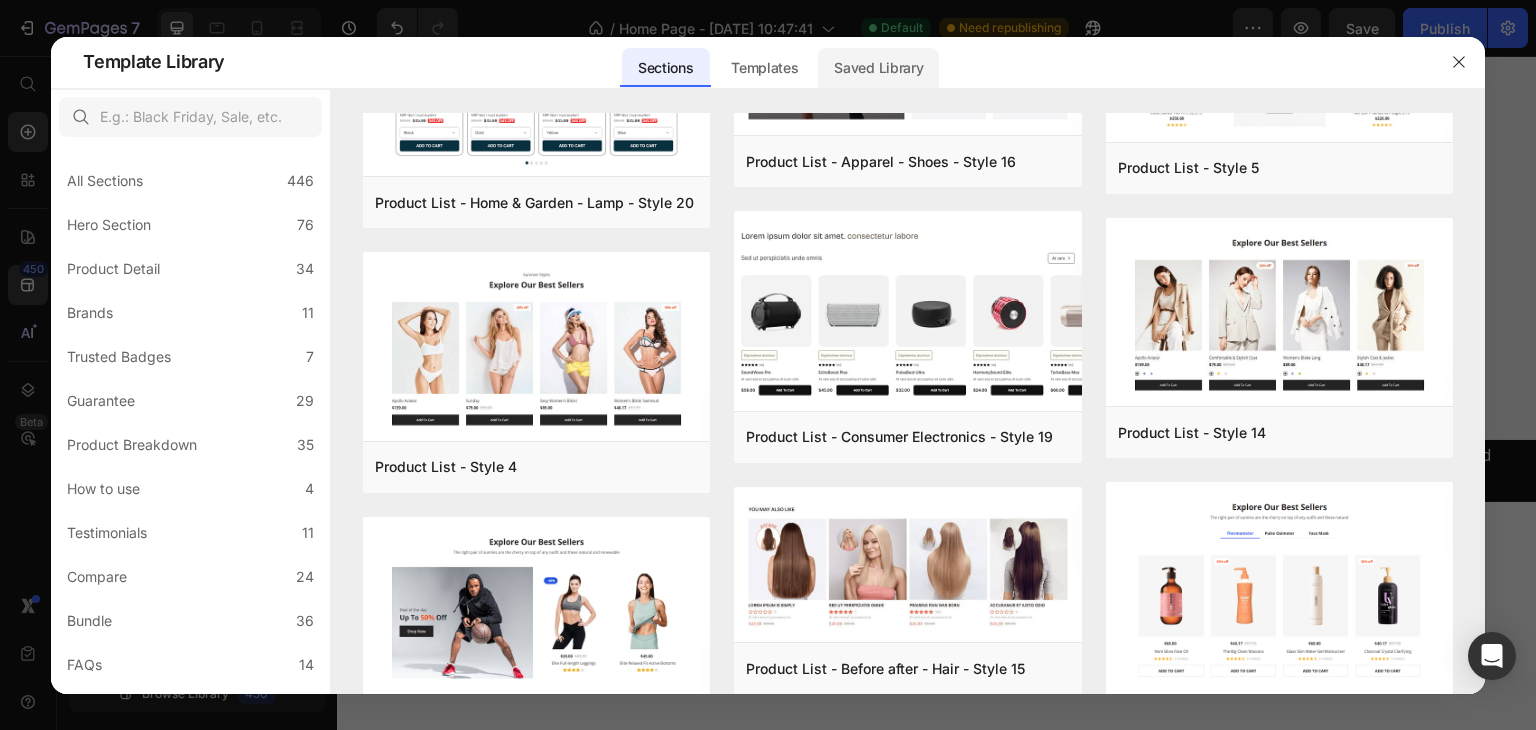 click on "Saved Library" 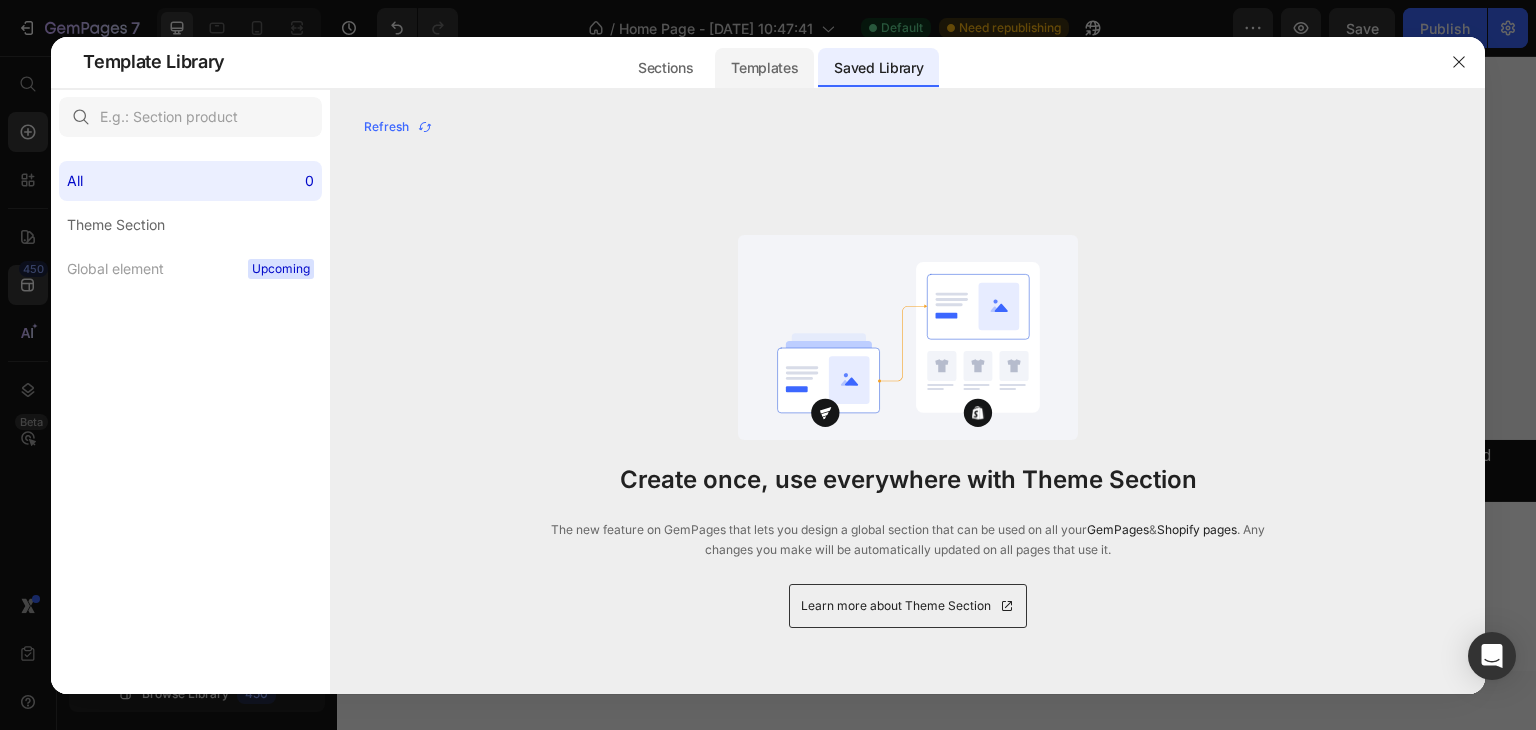 click on "Templates" 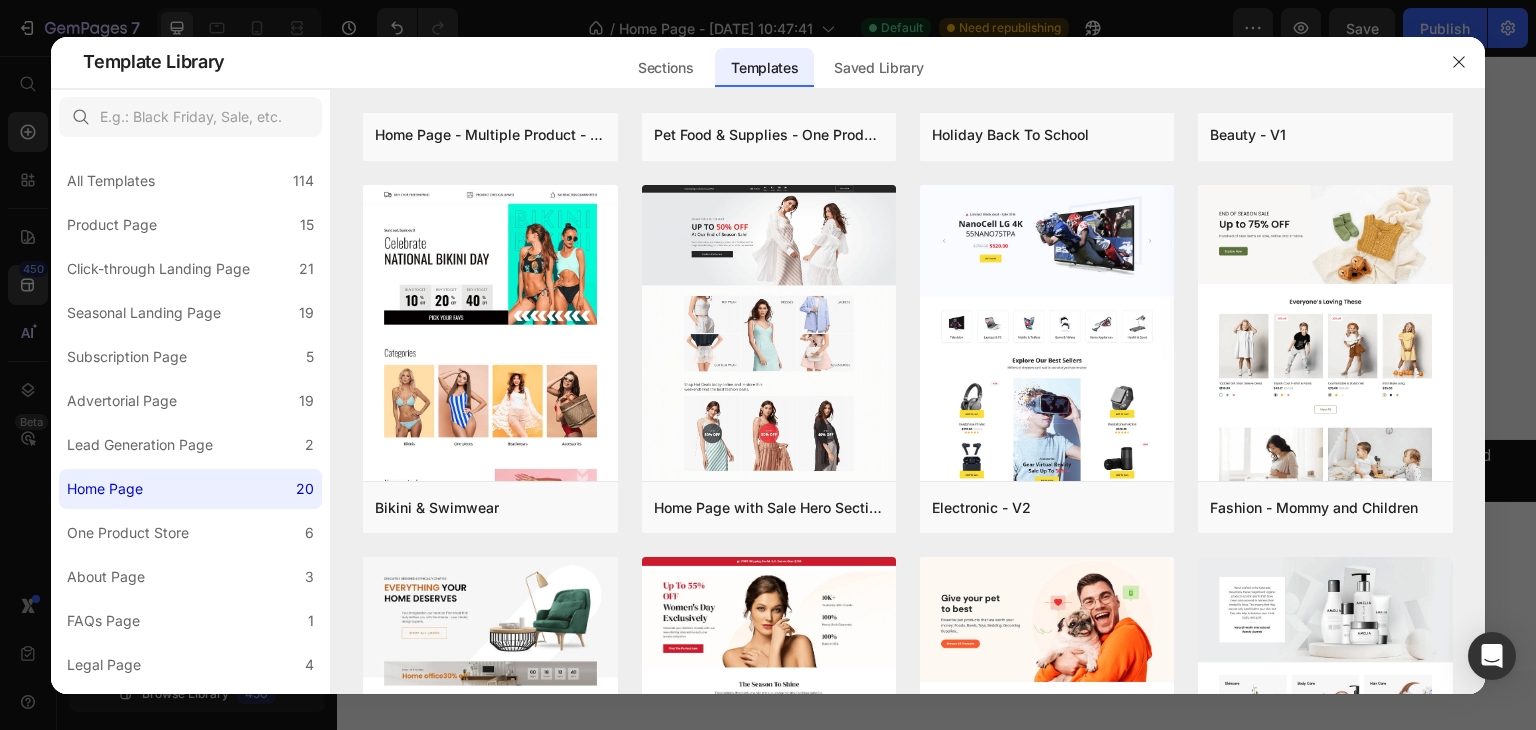 scroll, scrollTop: 0, scrollLeft: 0, axis: both 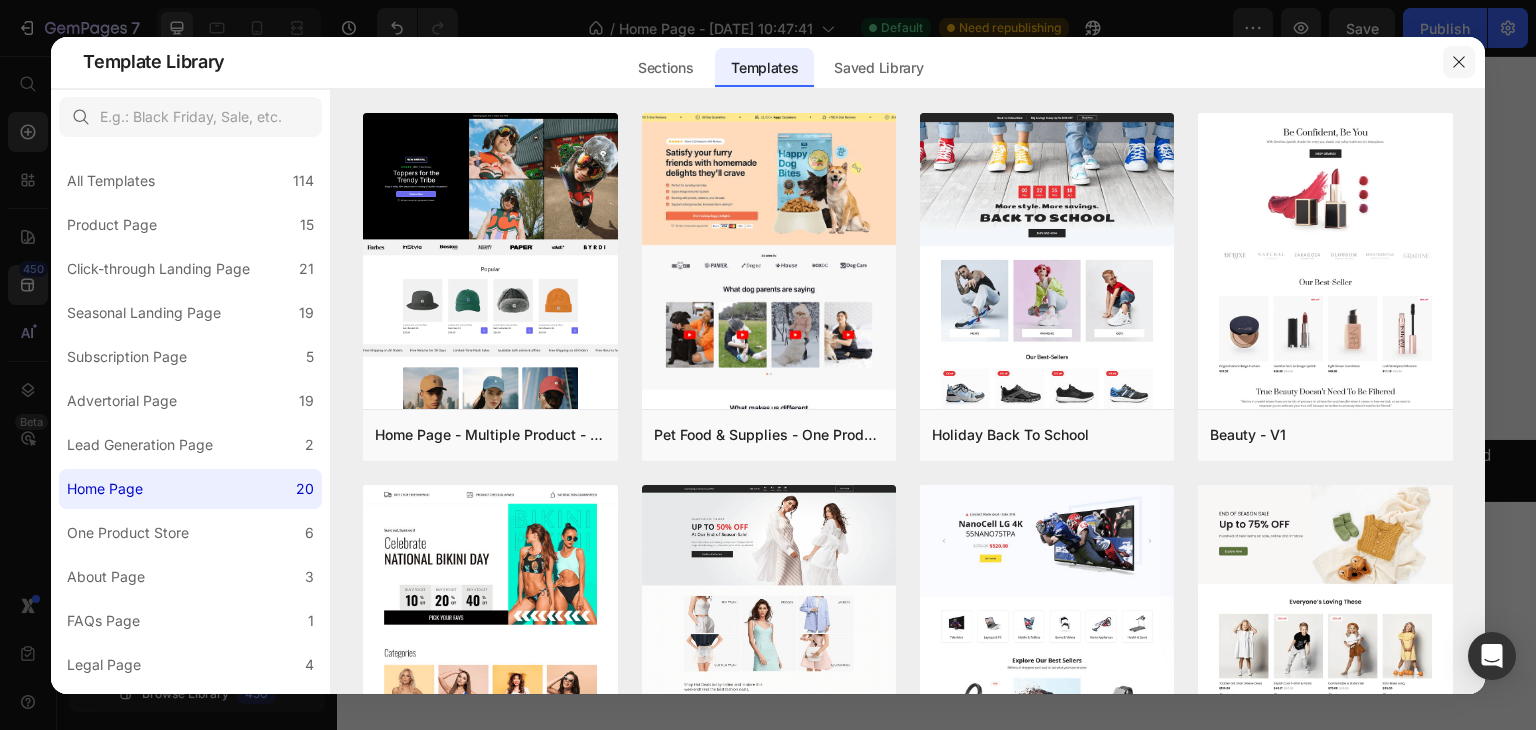 click 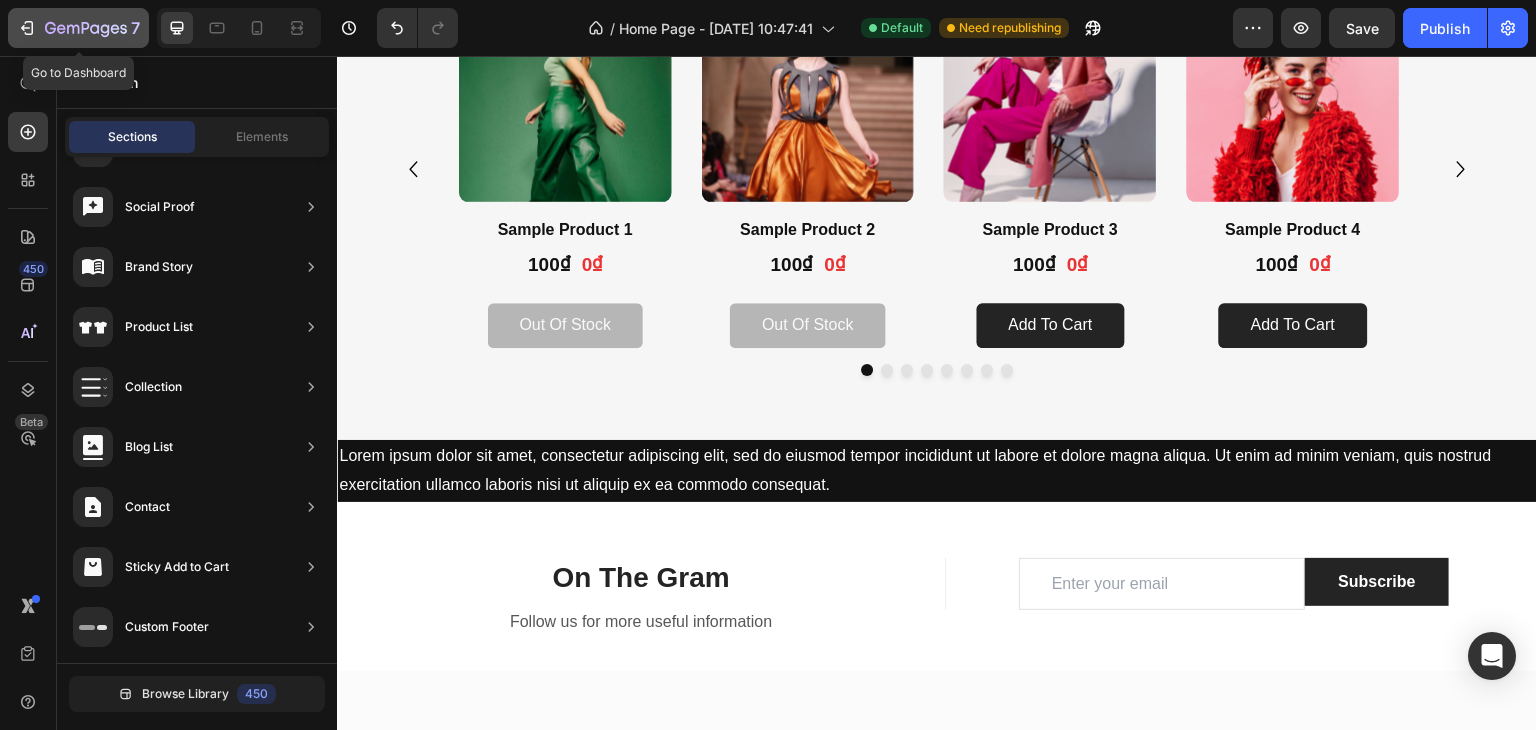 click on "7" at bounding box center [78, 28] 